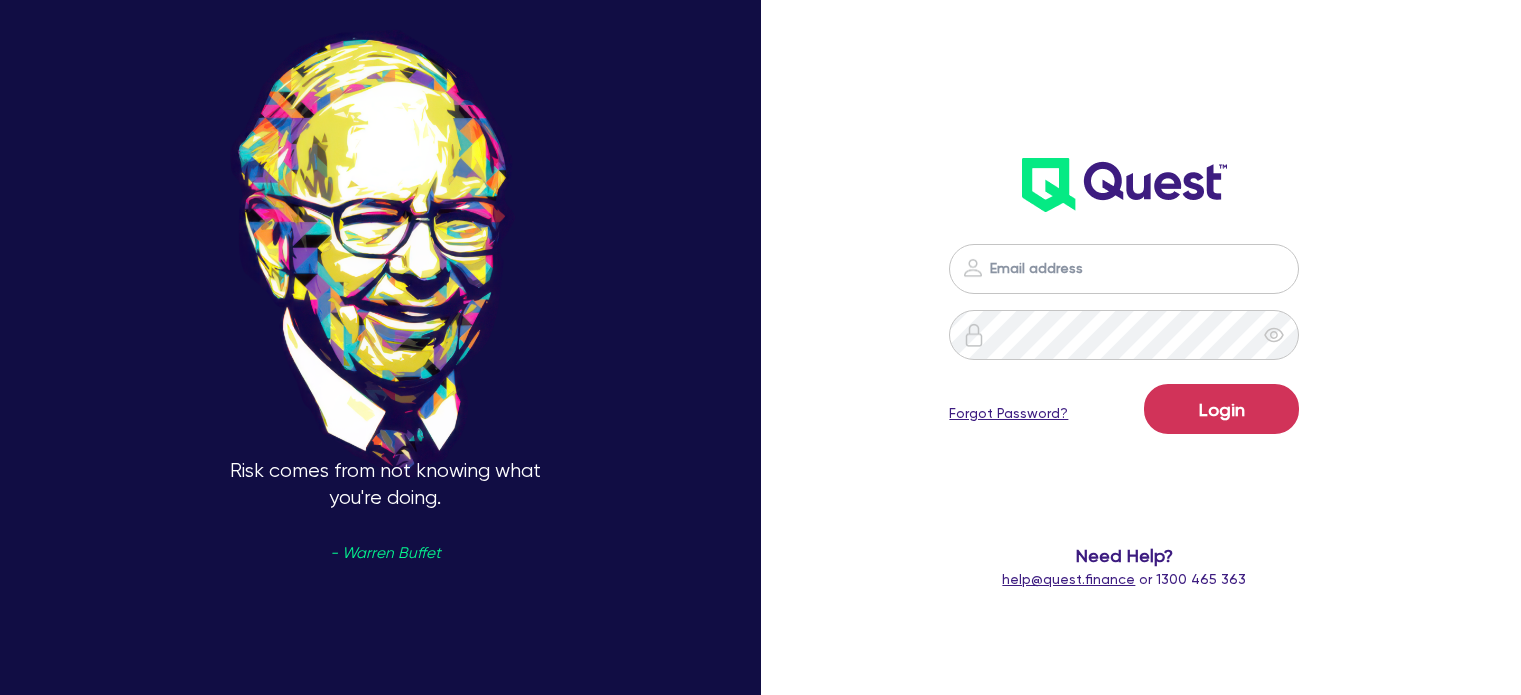 scroll, scrollTop: 0, scrollLeft: 0, axis: both 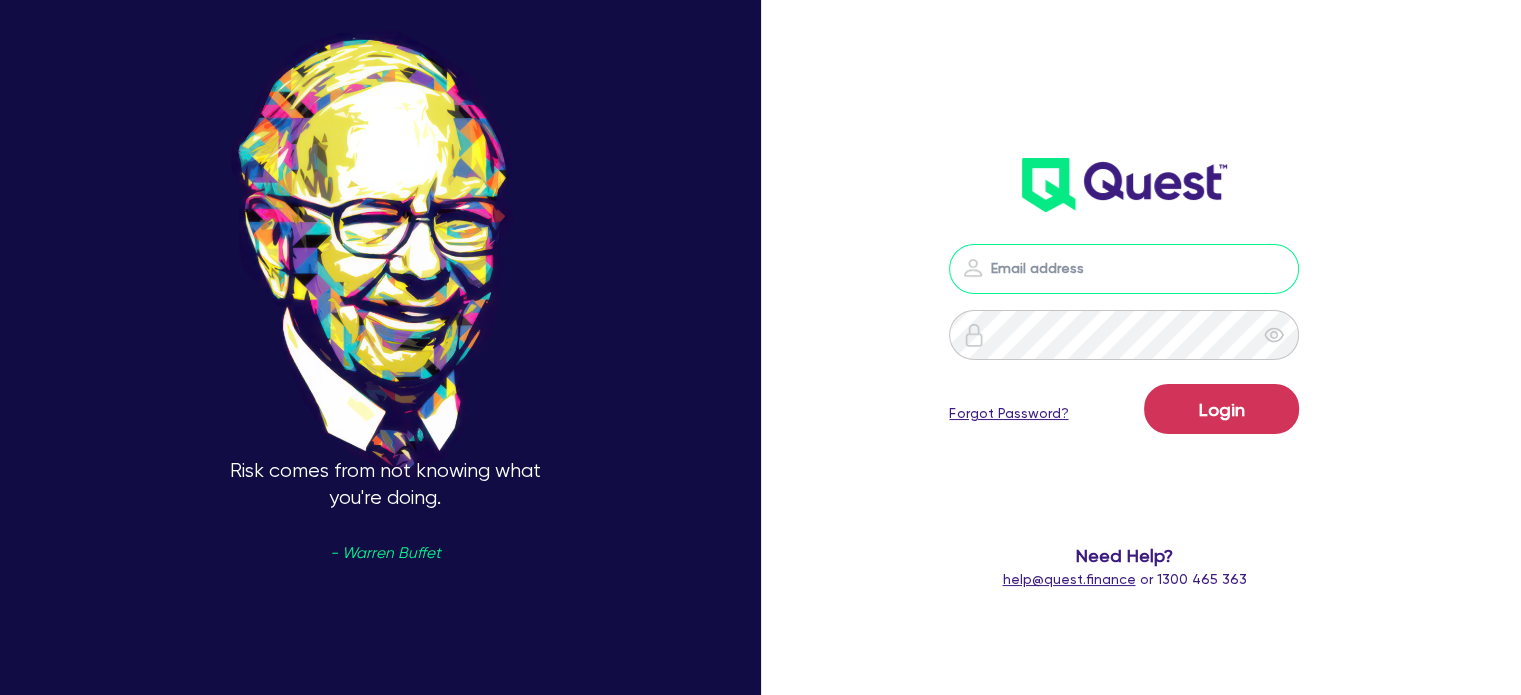 click at bounding box center [1124, 269] 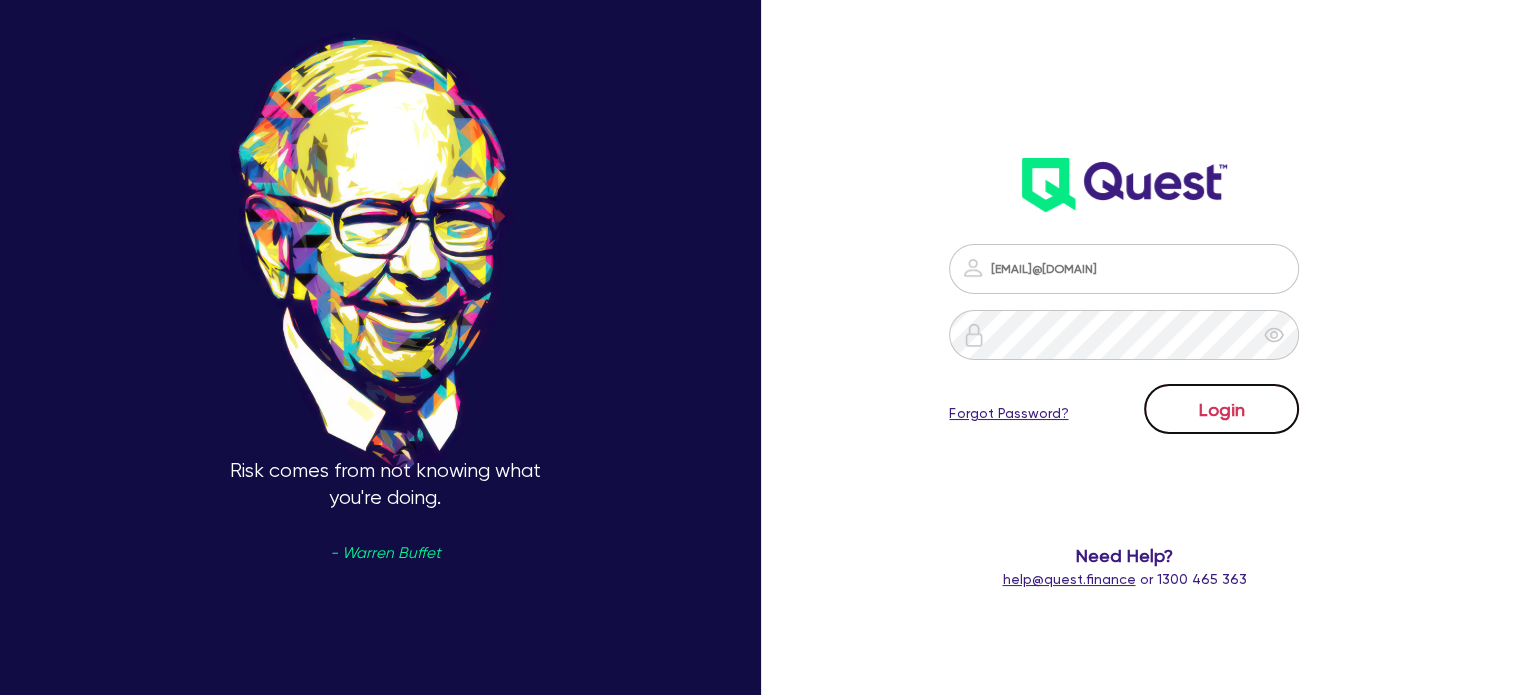 click on "Login" at bounding box center [1221, 409] 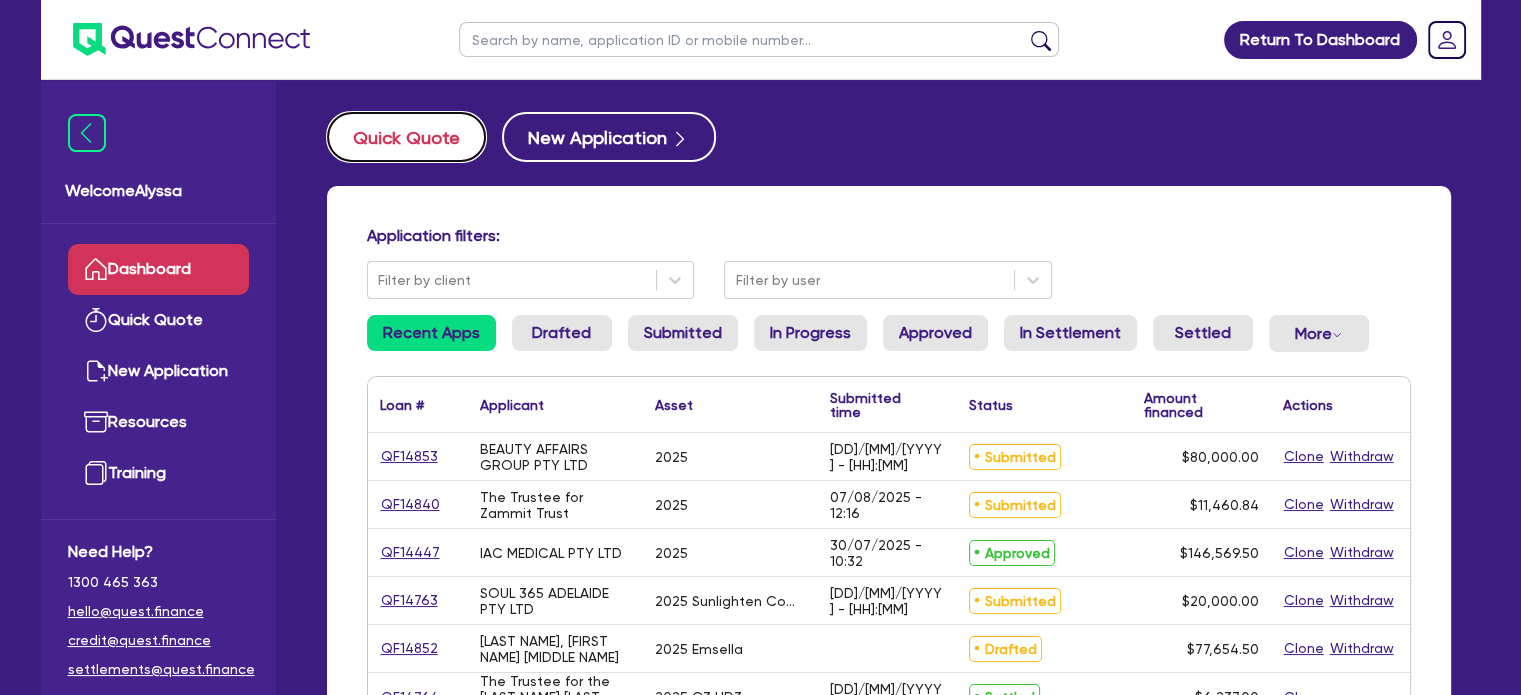 click on "Quick Quote" at bounding box center (406, 137) 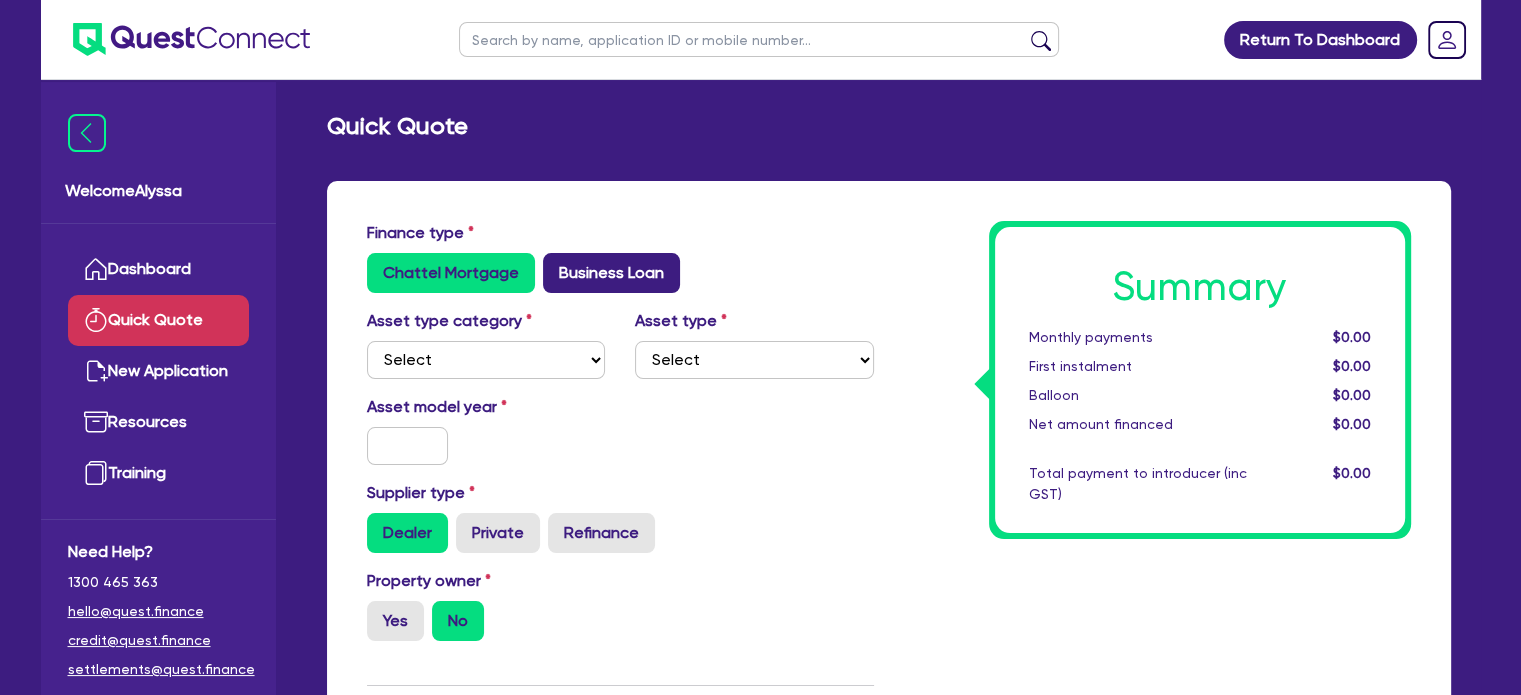 click on "Business Loan" at bounding box center (611, 273) 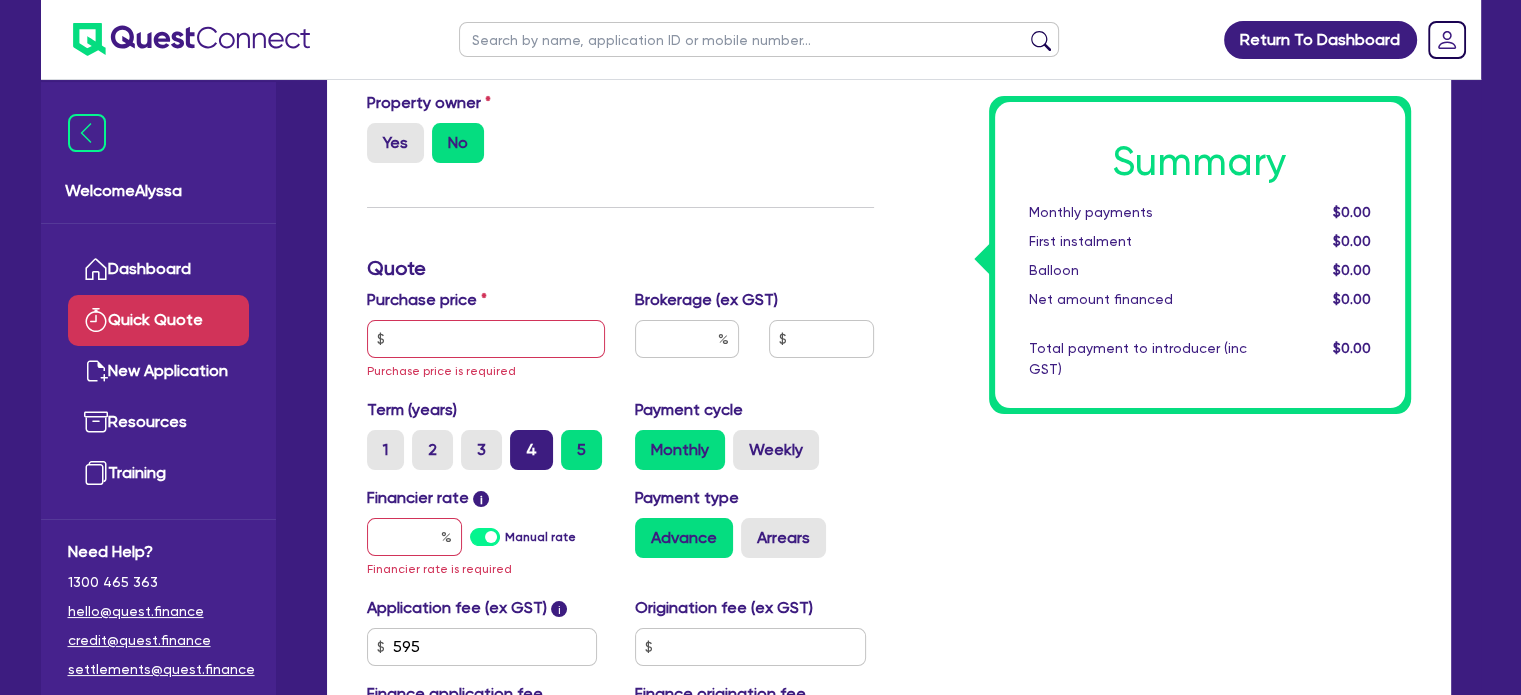 scroll, scrollTop: 220, scrollLeft: 0, axis: vertical 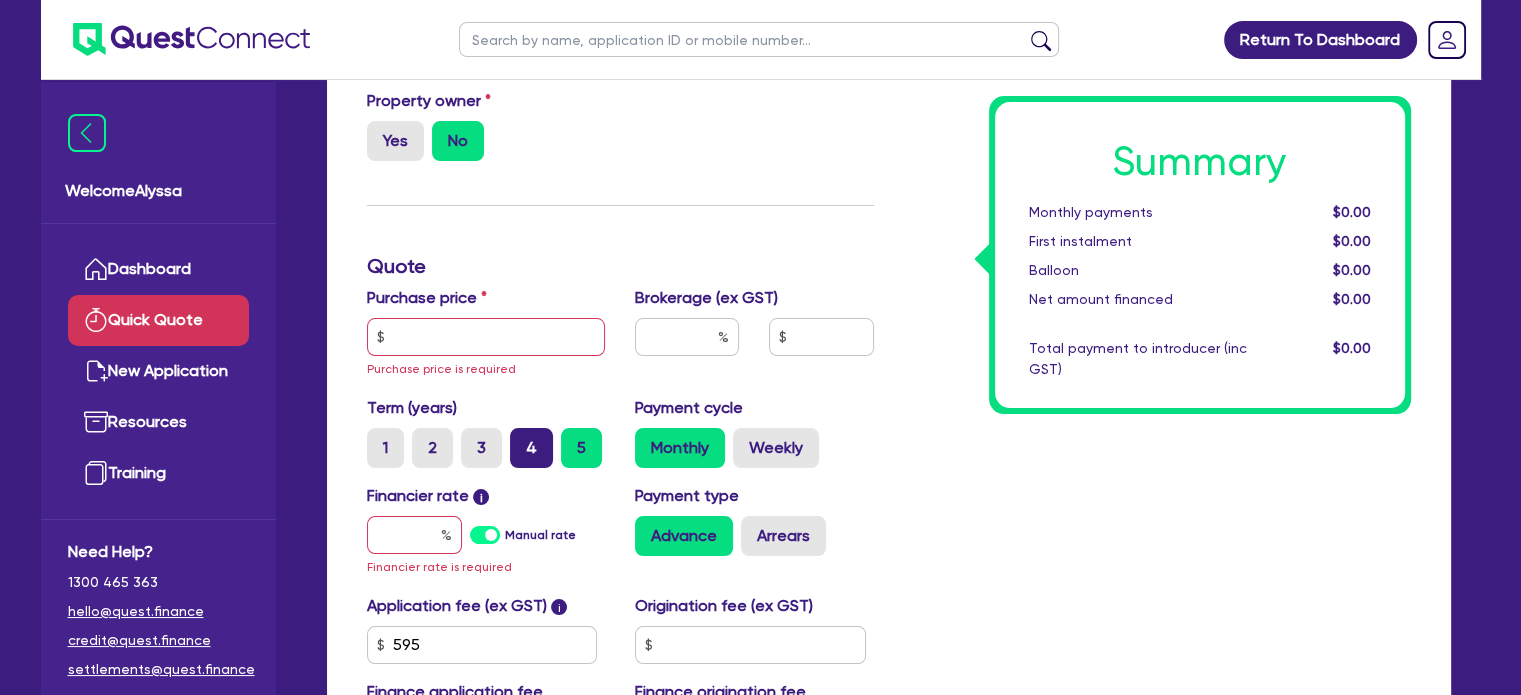 click on "4" at bounding box center [531, 448] 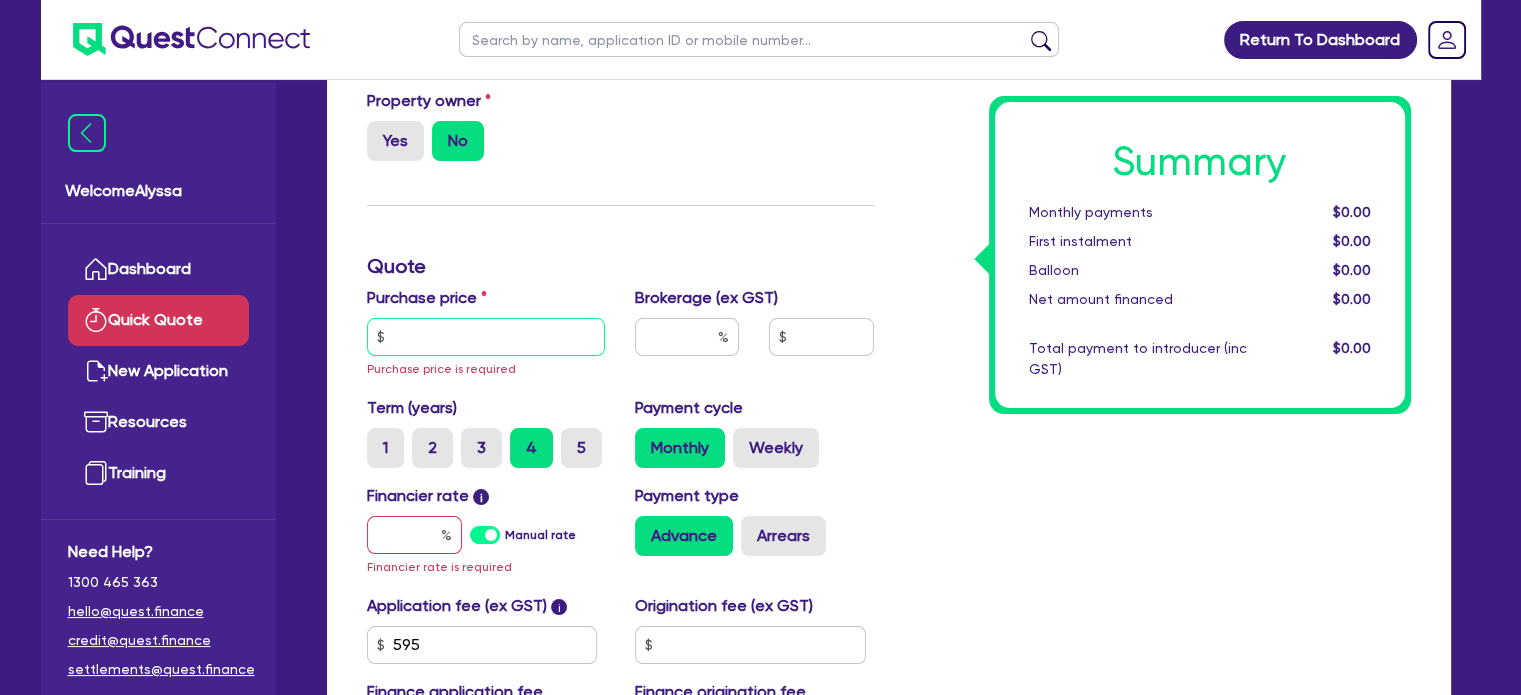click at bounding box center [486, 337] 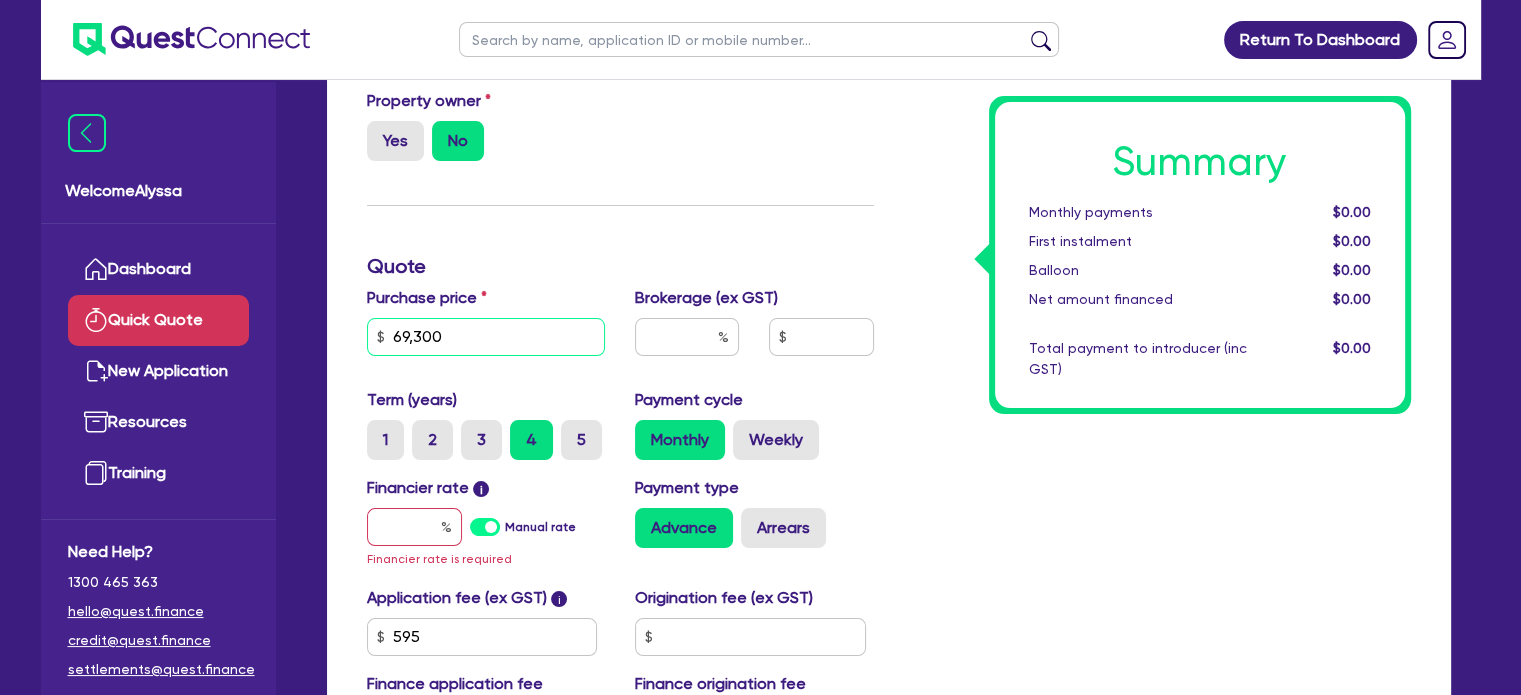 type on "69,300" 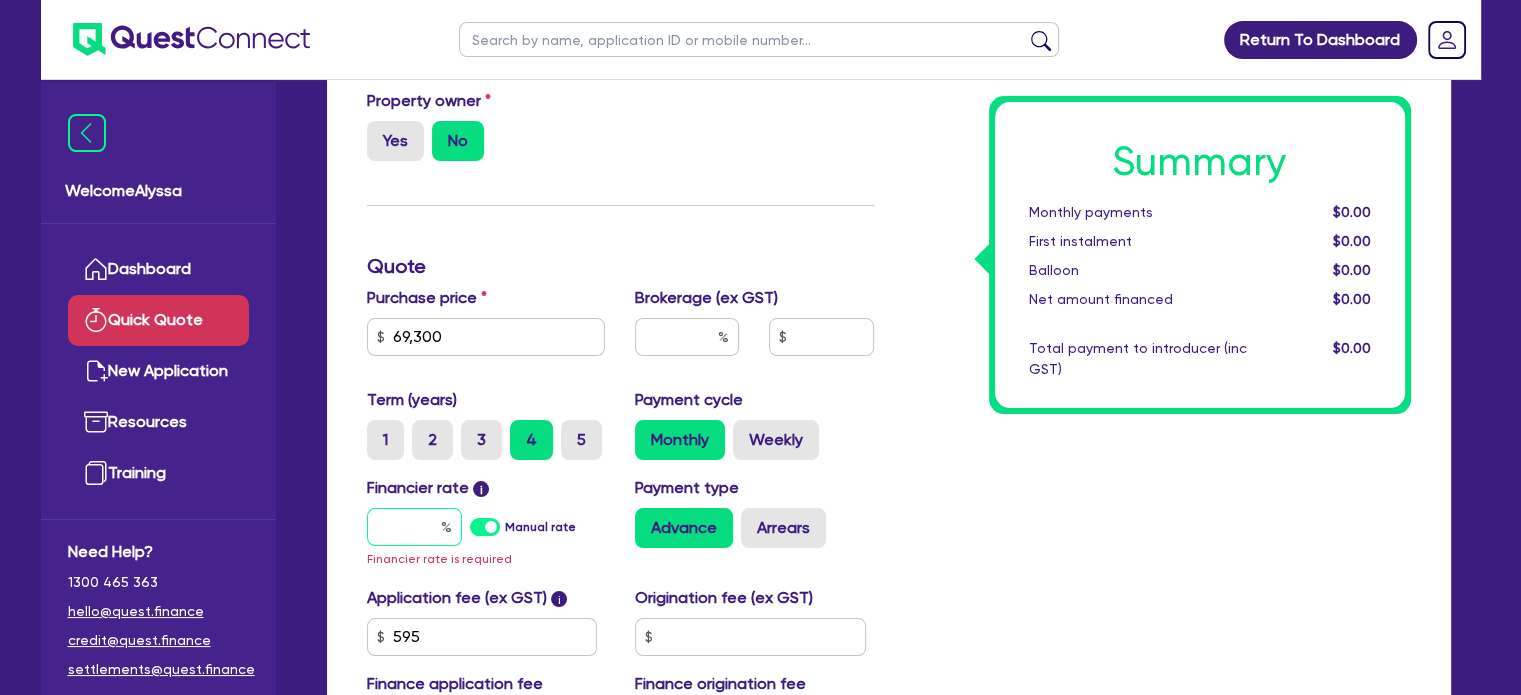 click at bounding box center (414, 527) 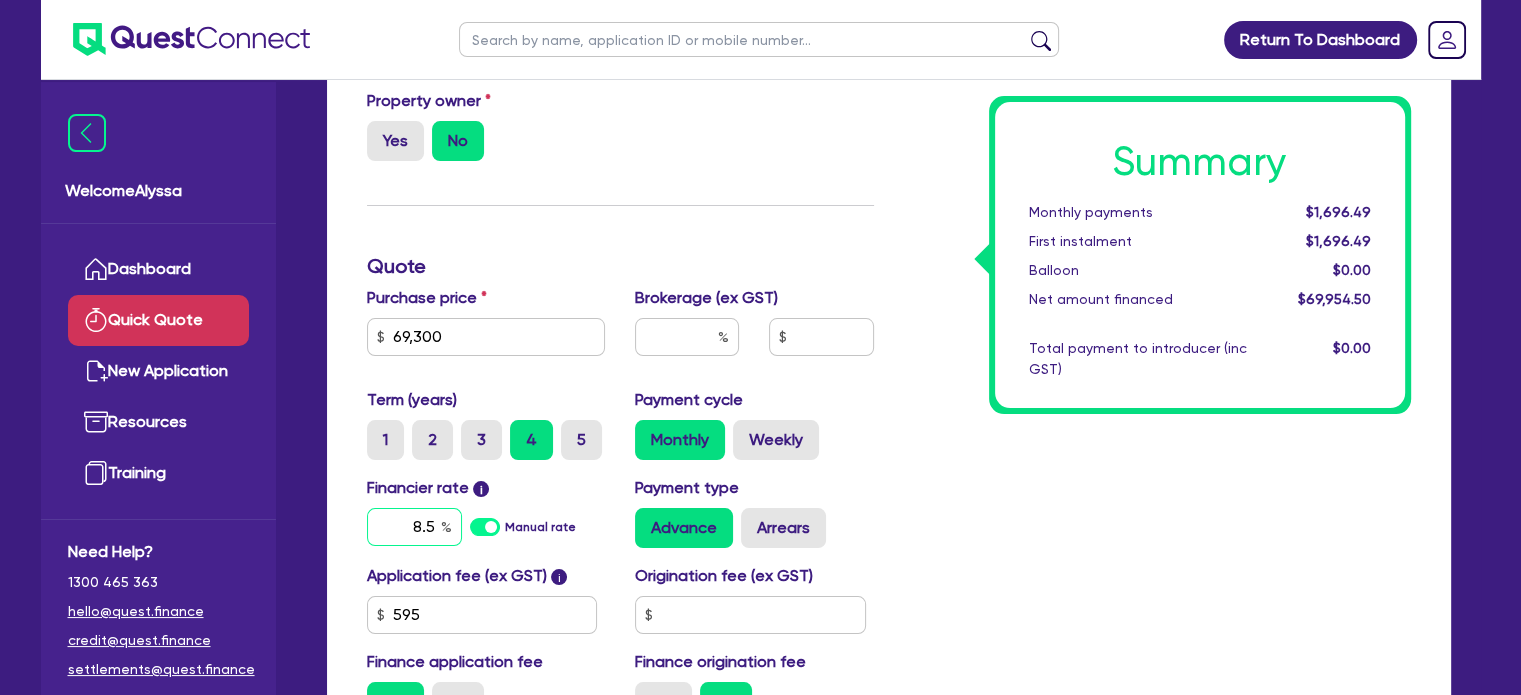 type on "8.5" 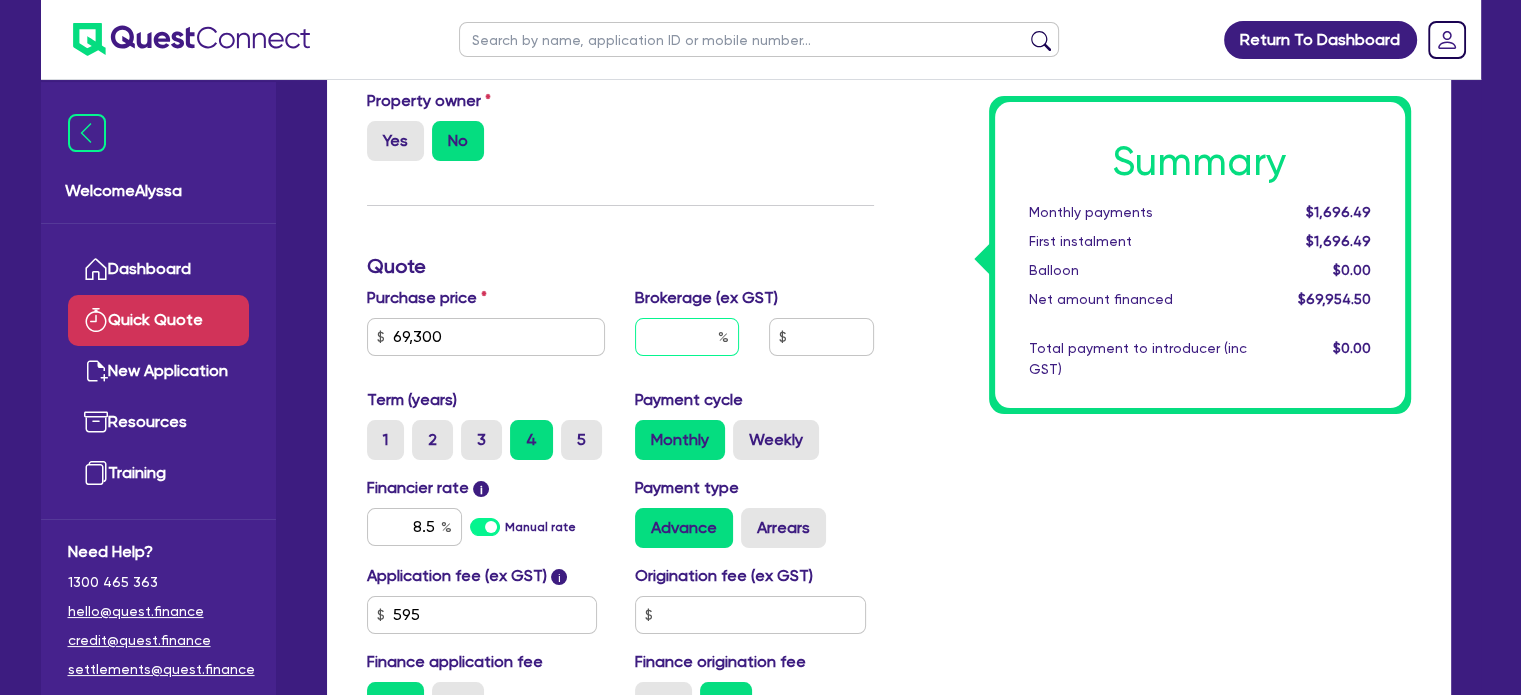 click at bounding box center (687, 337) 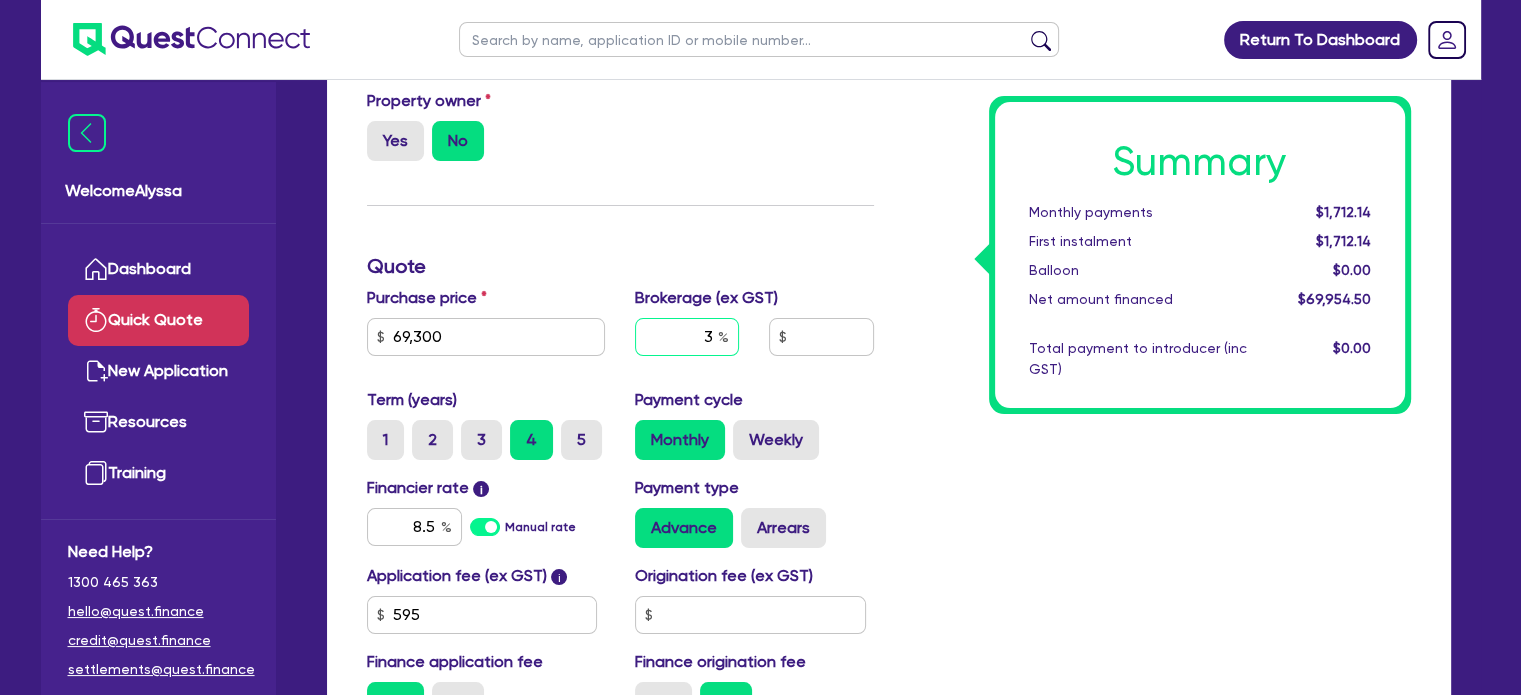 type on "3" 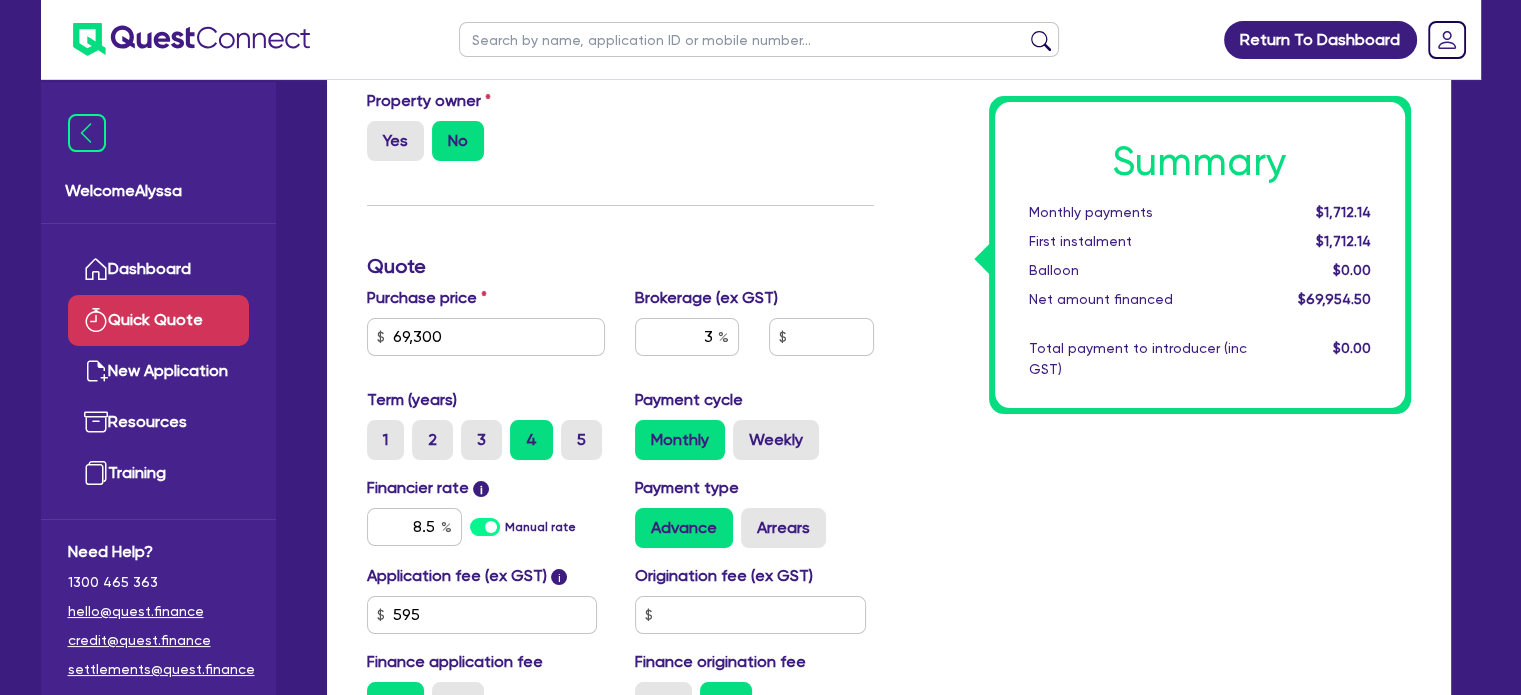 click on "Summary Monthly   payments $[AMOUNT] First instalment $[AMOUNT] Balloon $[AMOUNT] Net amount financed $[AMOUNT] Total payment to introducer (inc GST) $[AMOUNT]" at bounding box center [1157, 369] 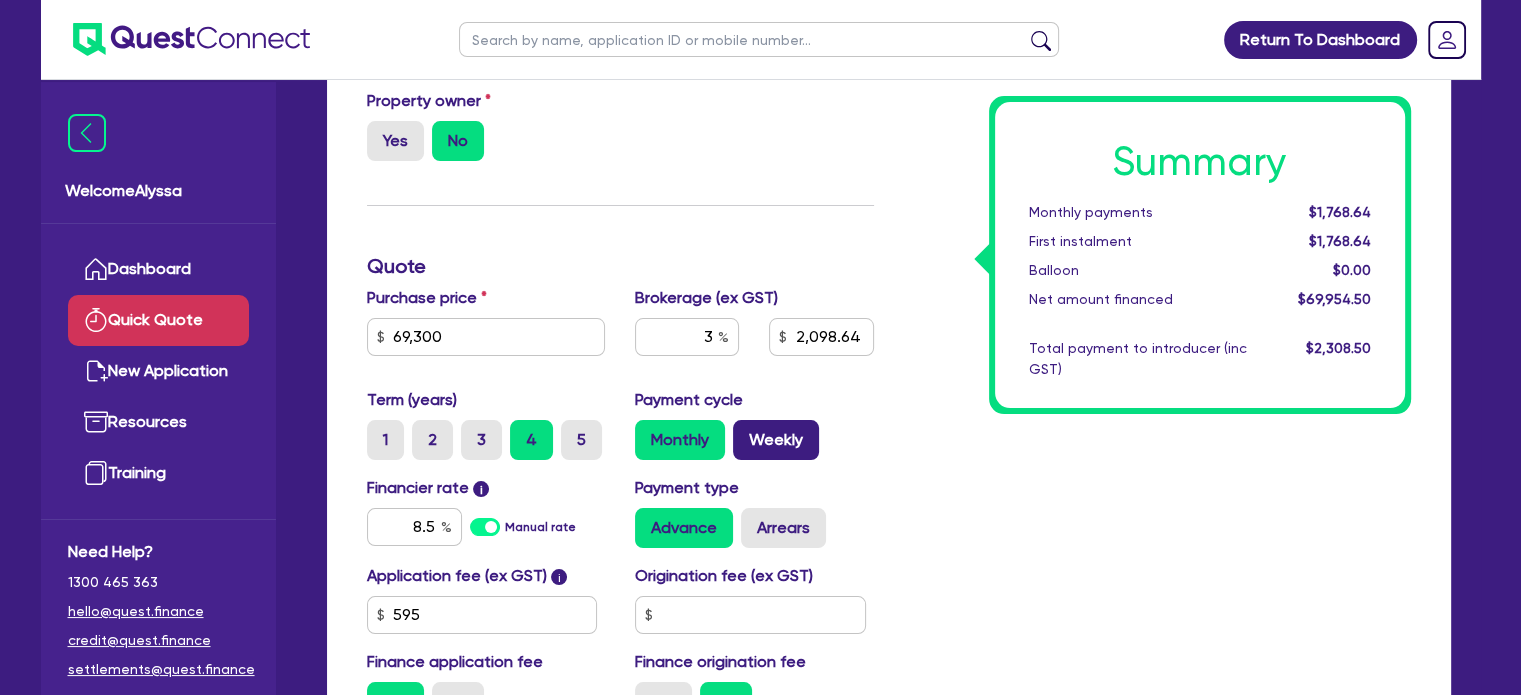 click on "Weekly" at bounding box center (776, 440) 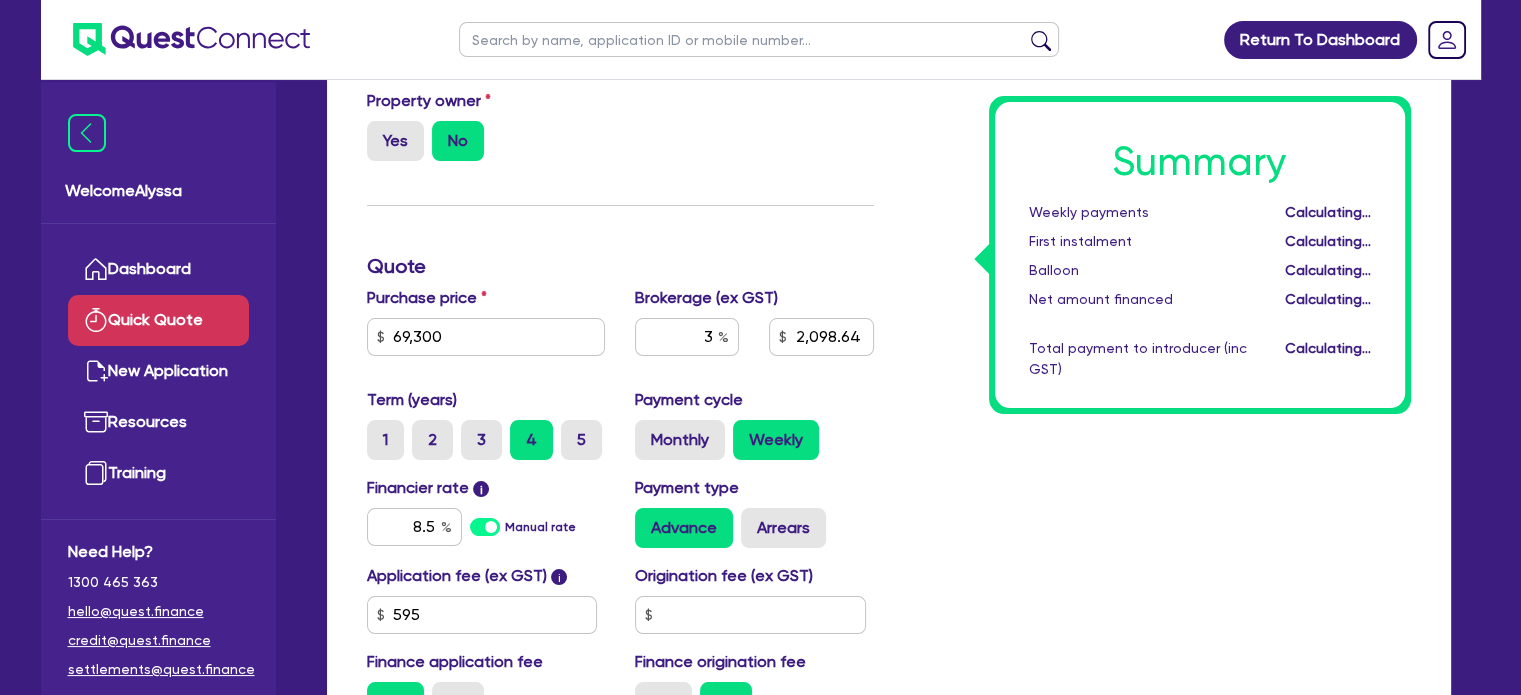 type on "2,098.64" 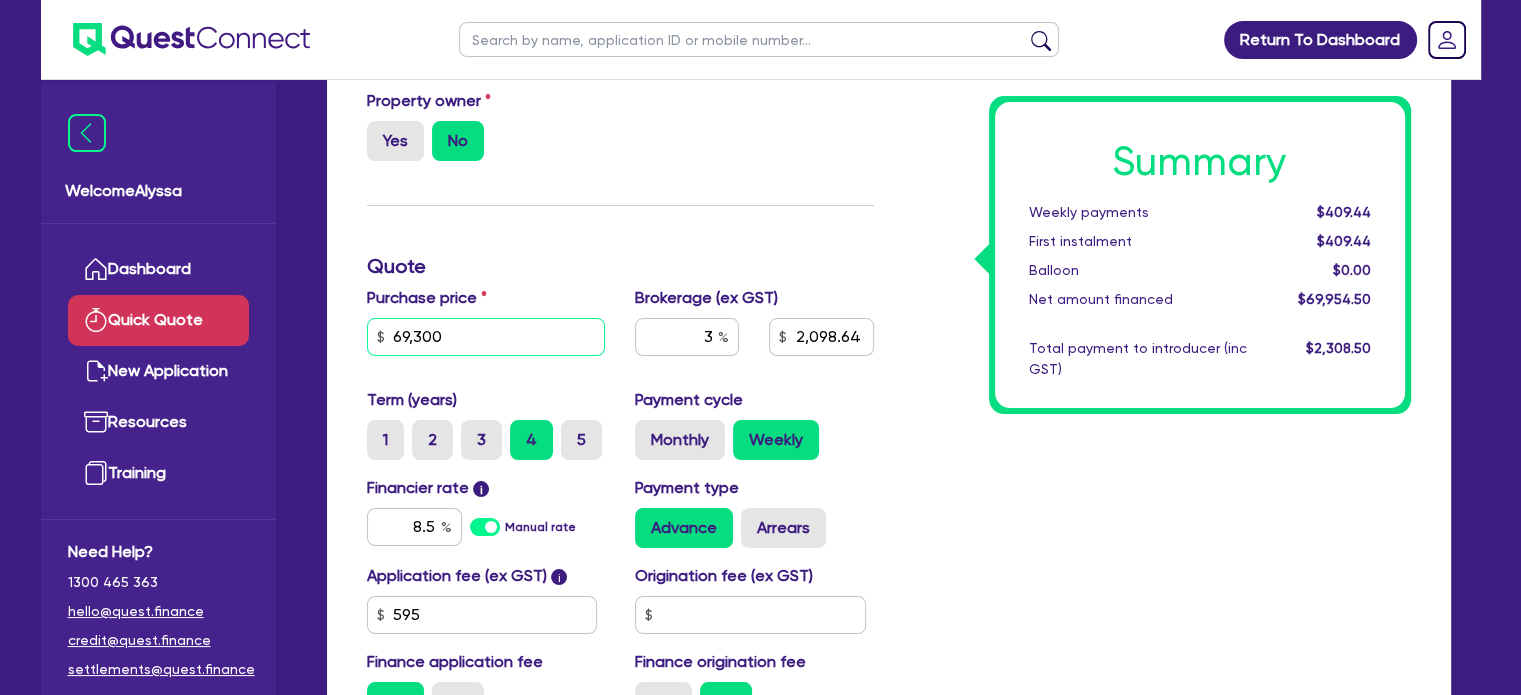 drag, startPoint x: 466, startPoint y: 327, endPoint x: 306, endPoint y: 361, distance: 163.57262 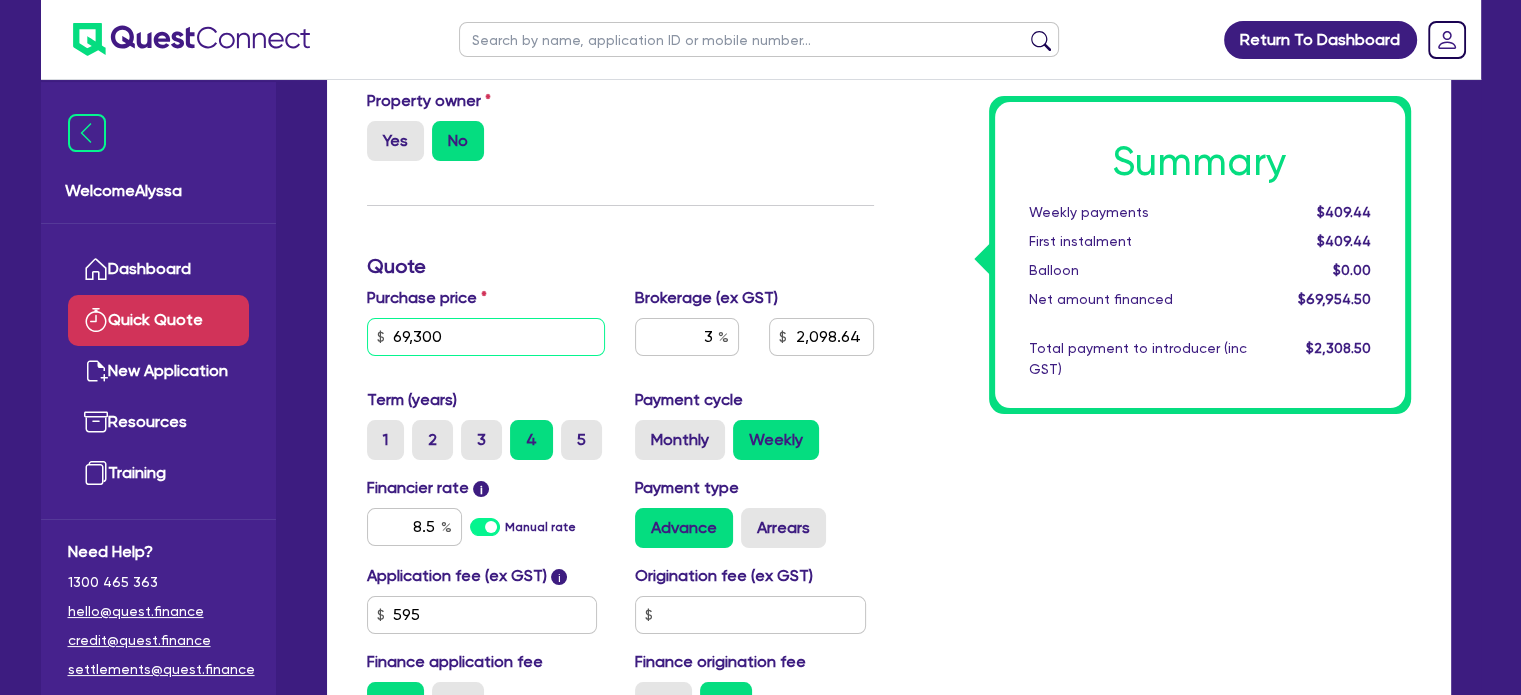 click on "Quick Quote Finance type Chattel Mortgage Business Loan Asset type category Select Cars and light trucks Primary assets Secondary assets Tertiary assets Asset type Select Asset model year Supplier type Dealer Private Refinance Property owner Yes No Quote Purchase price [NUMBER] Cash deposit Trade in Payout amount Balloon Brokerage (ex GST) [NUMBER] [NUMBER] Term (years) [NUMBER] [NUMBER] [NUMBER] [NUMBER] [NUMBER] Payment cycle Monthly Weekly Financier rate i [NUMBER]   Manual rate Payment type Advance Arrears Application fee (ex GST) i [NUMBER] Origination fee (ex GST) Finance application fee Yes No Finance origination fee Yes No Summary Weekly   payments $[AMOUNT] First instalment $[AMOUNT] Balloon $[AMOUNT] Net amount financed $[AMOUNT] Total payment to introducer (inc GST) $[AMOUNT] Save and exit Create Application
Application Name Cancel Save quote for later" at bounding box center (889, 378) 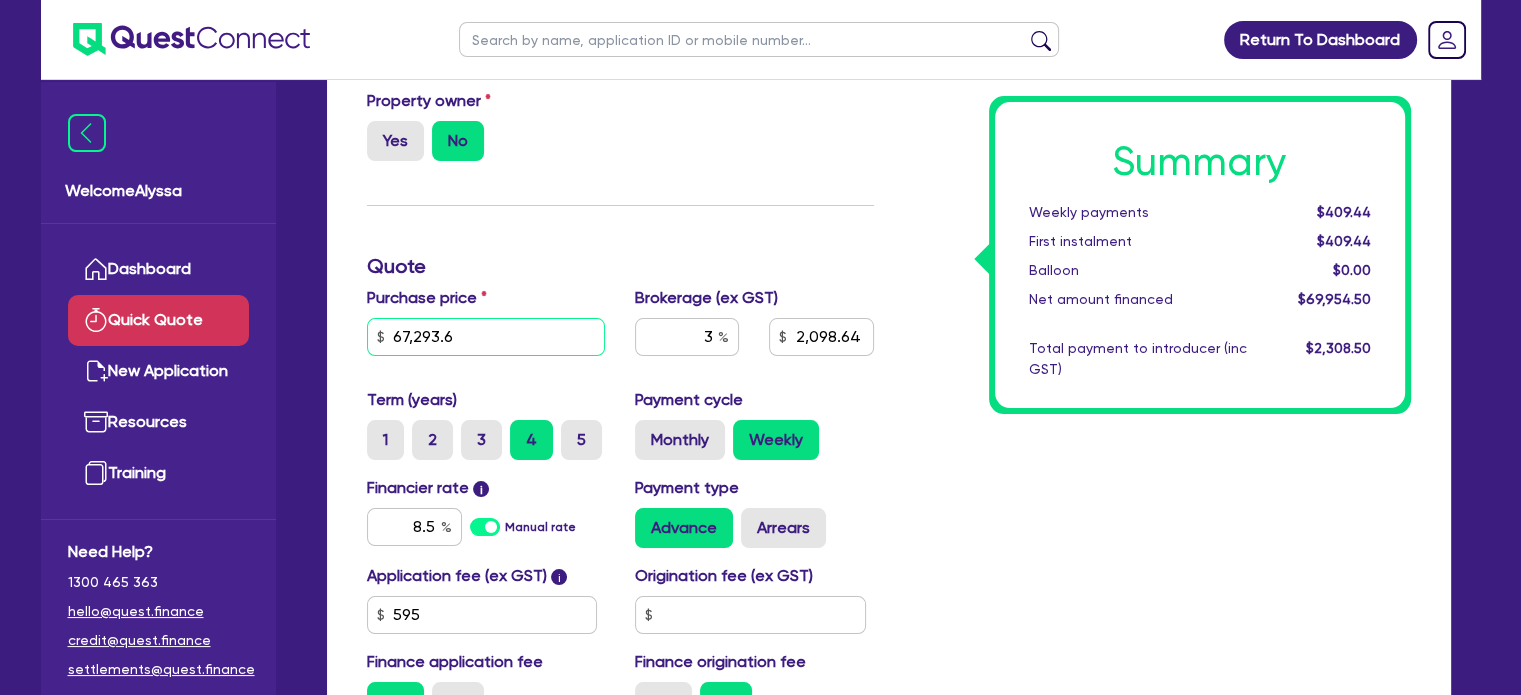 type on "67,293.6" 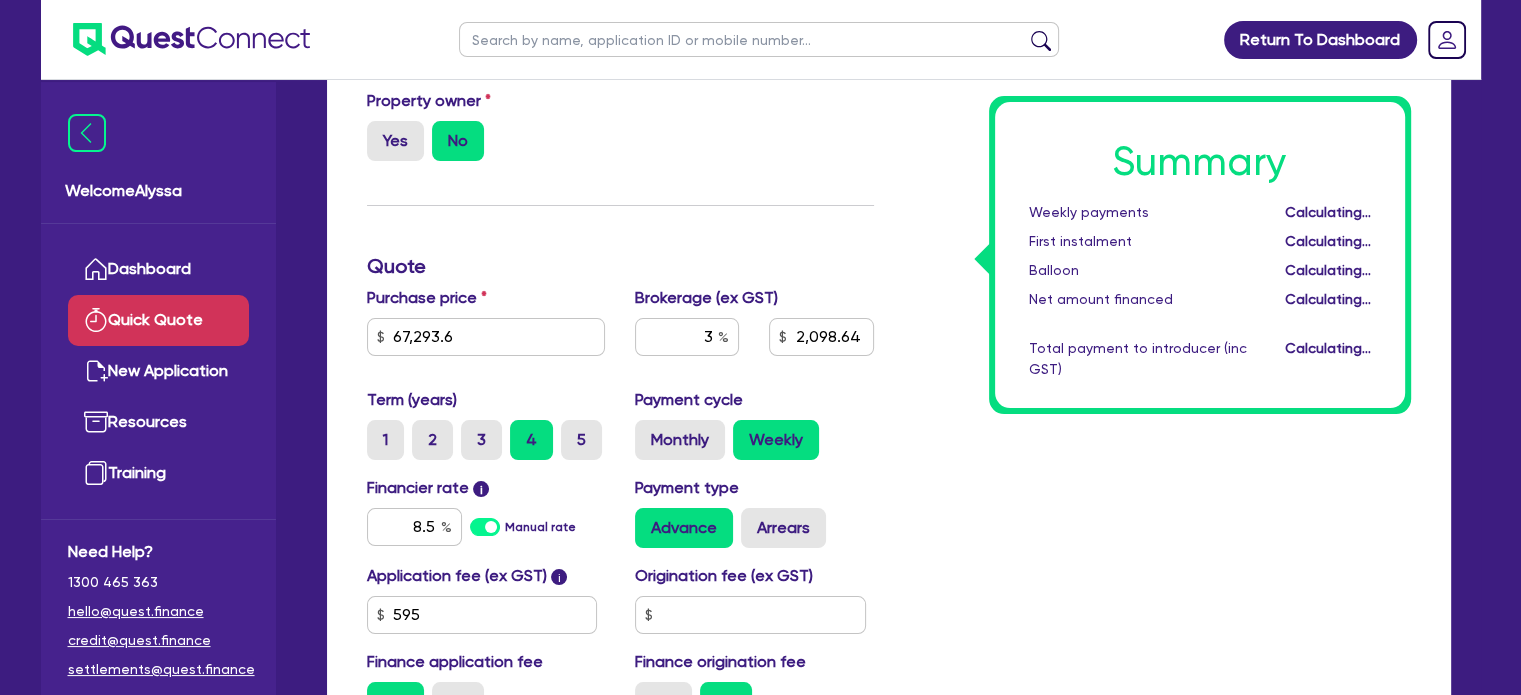 click on "Summary Weekly   payments Calculating... First instalment Calculating... Balloon Calculating... Net amount financed Calculating... Total payment to introducer (inc GST) Calculating..." at bounding box center [1157, 369] 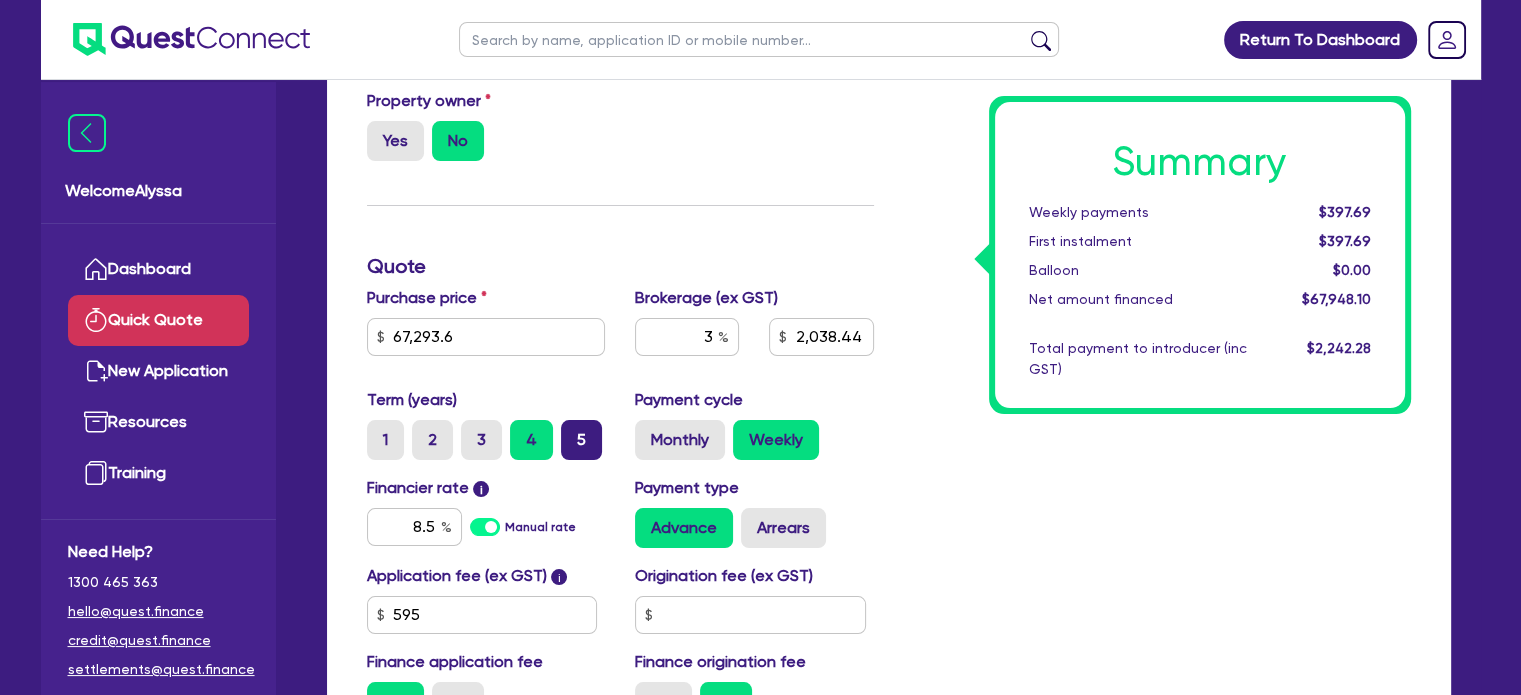 click on "5" at bounding box center (581, 440) 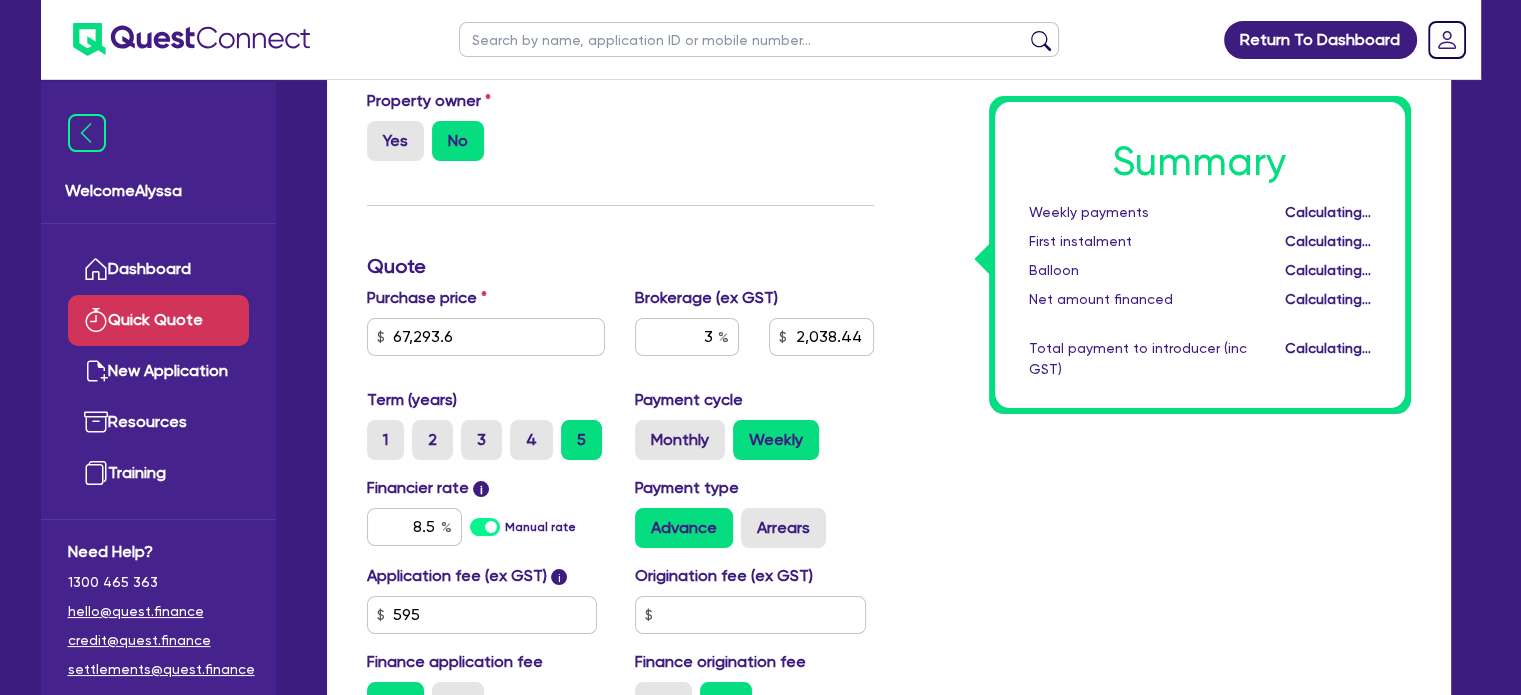 type on "2,038.44" 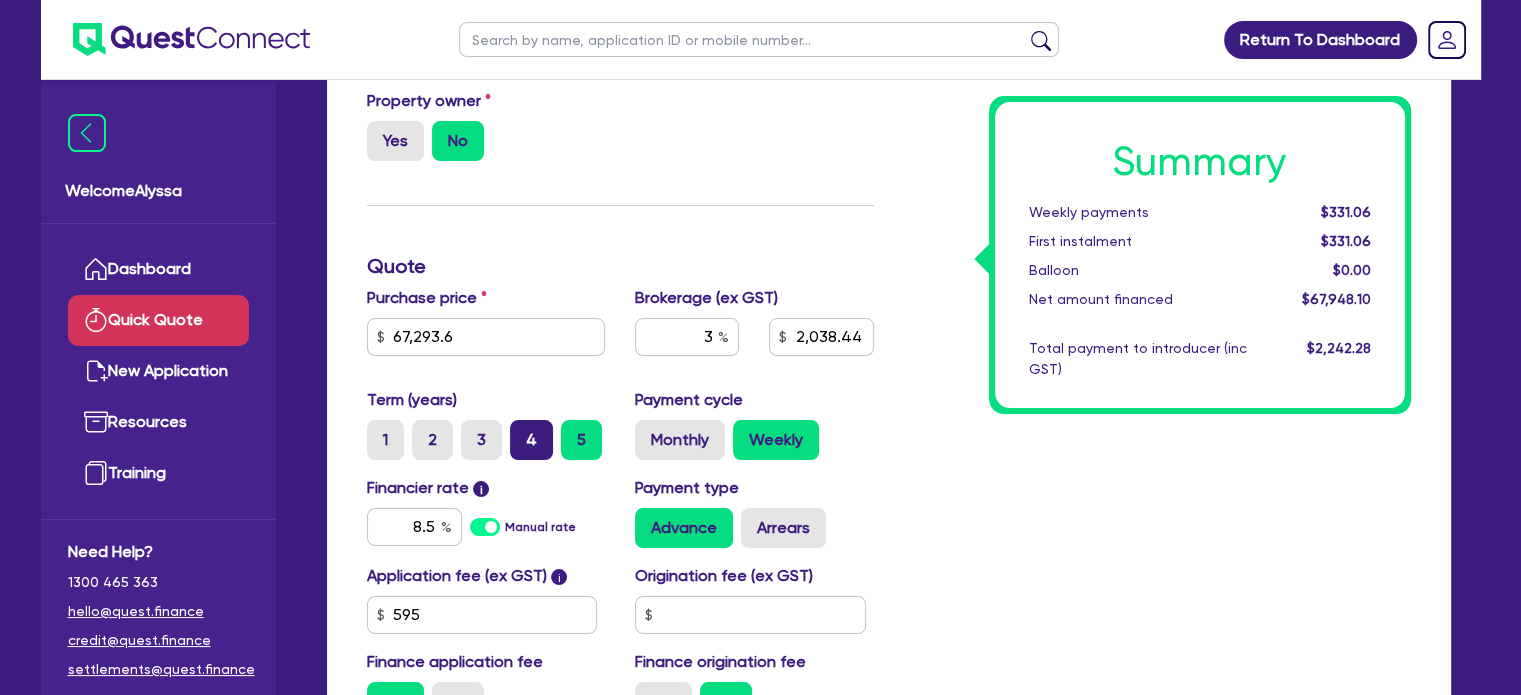 click on "4" at bounding box center [531, 440] 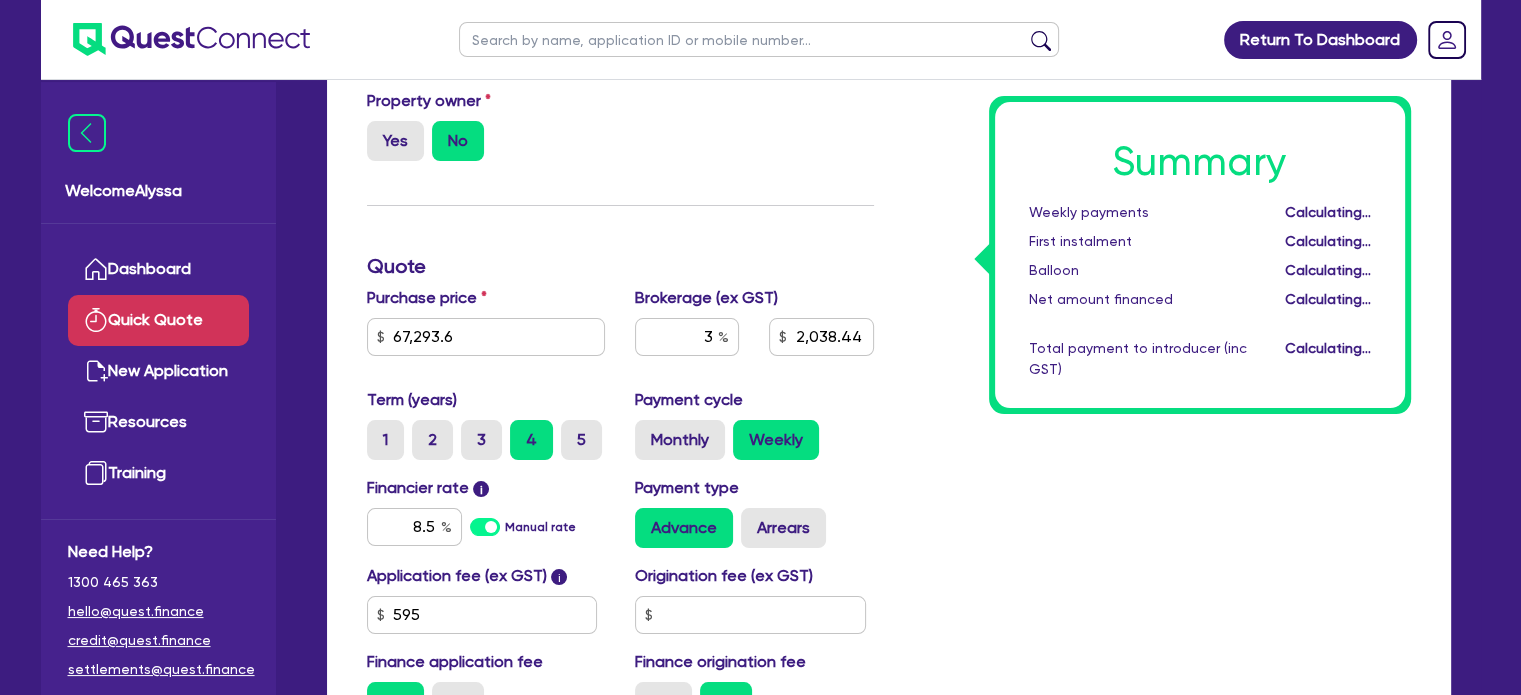 type on "2,038.44" 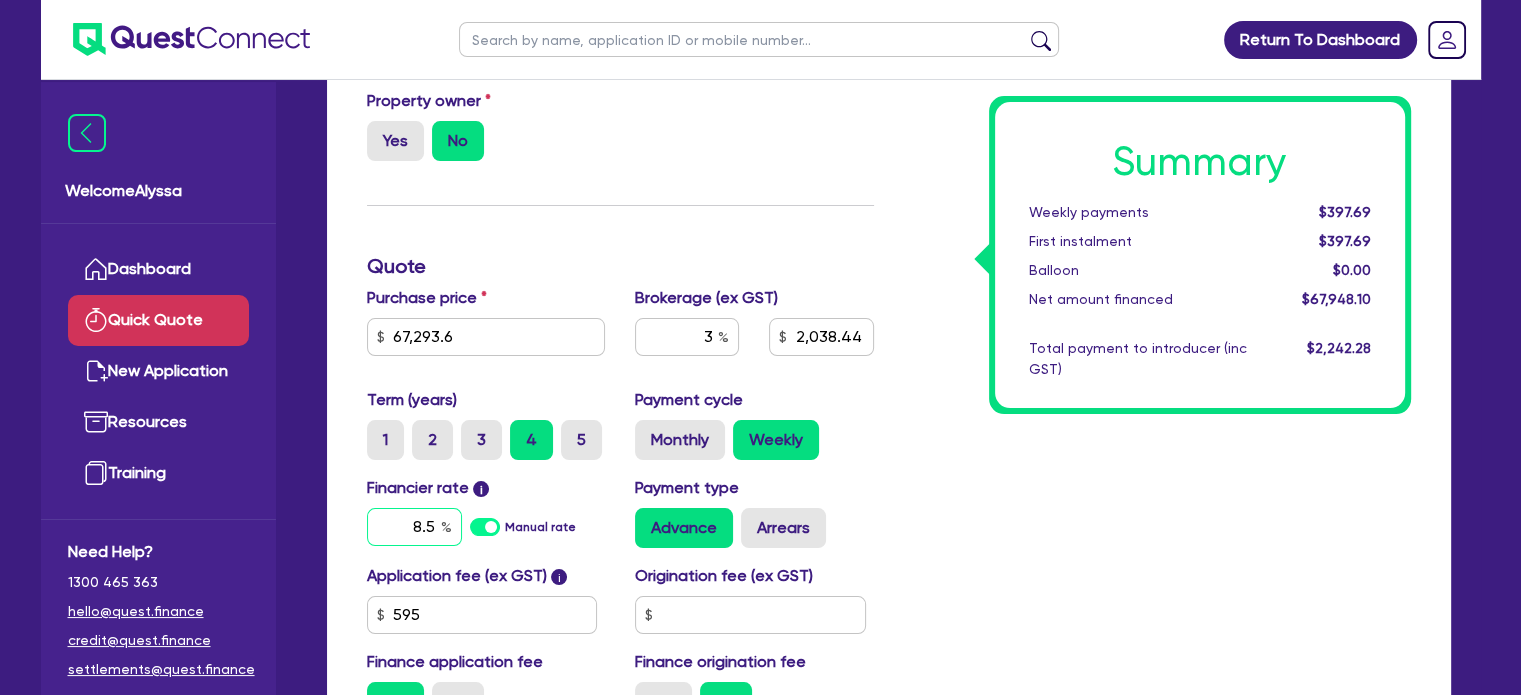 click on "8.5" at bounding box center [414, 527] 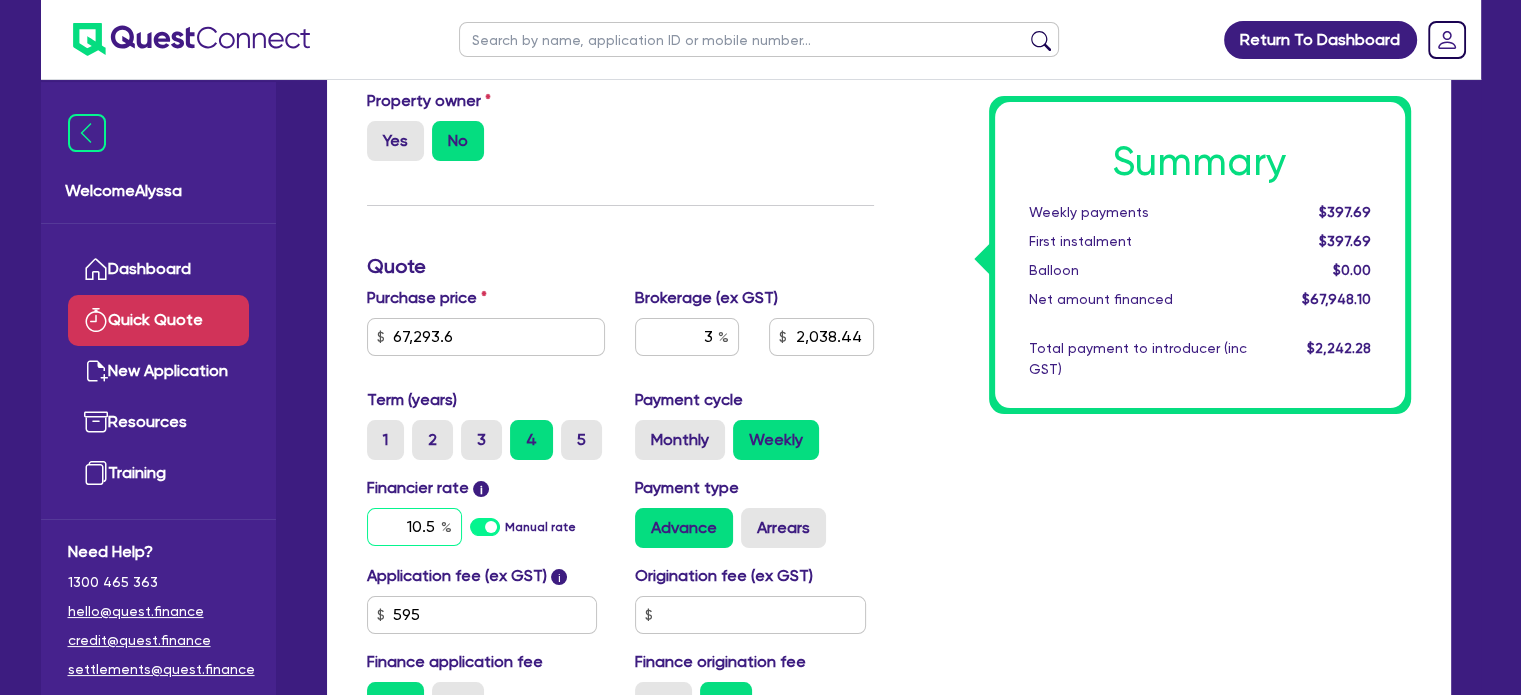 type on "10.5" 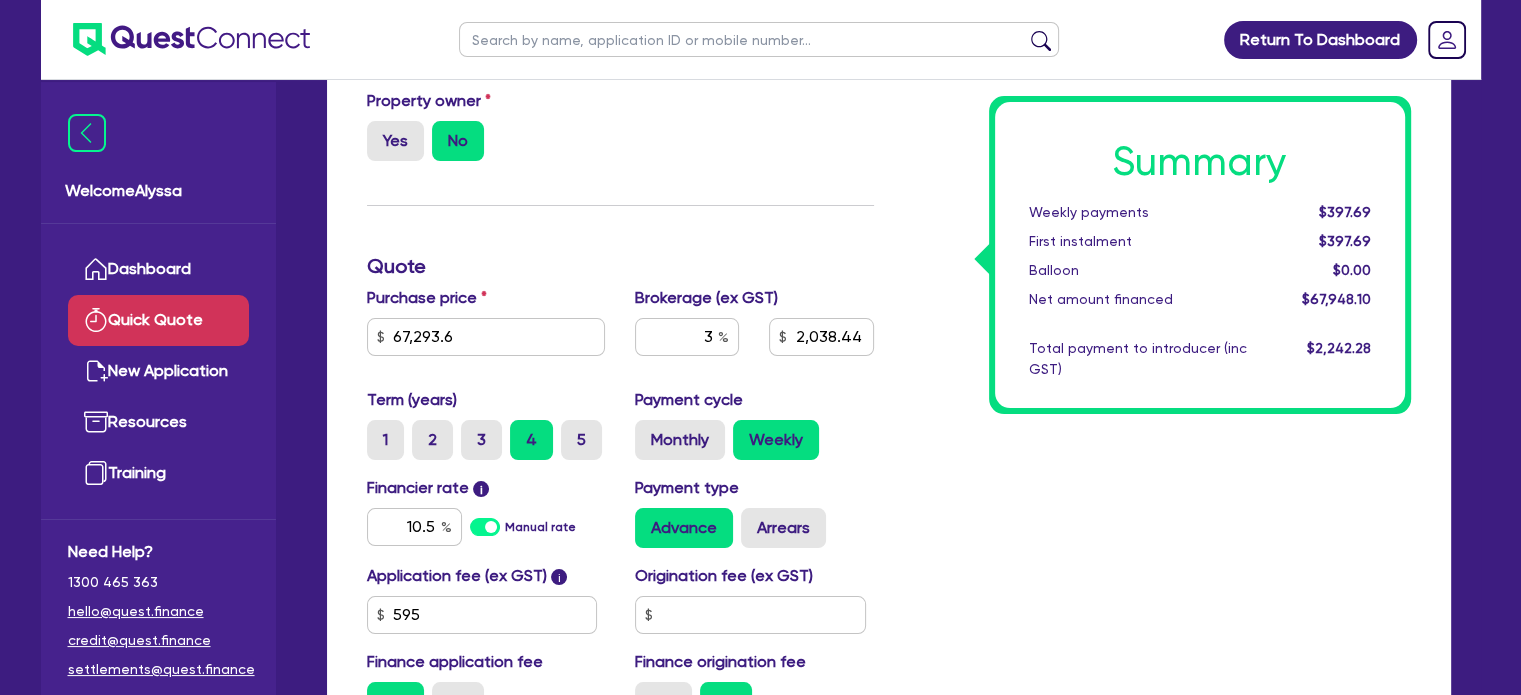 click on "Summary Weekly   payments $[AMOUNT] First instalment $[AMOUNT] Balloon $[AMOUNT] Net amount financed $[AMOUNT] Total payment to introducer (inc GST) $[AMOUNT]" at bounding box center (1157, 369) 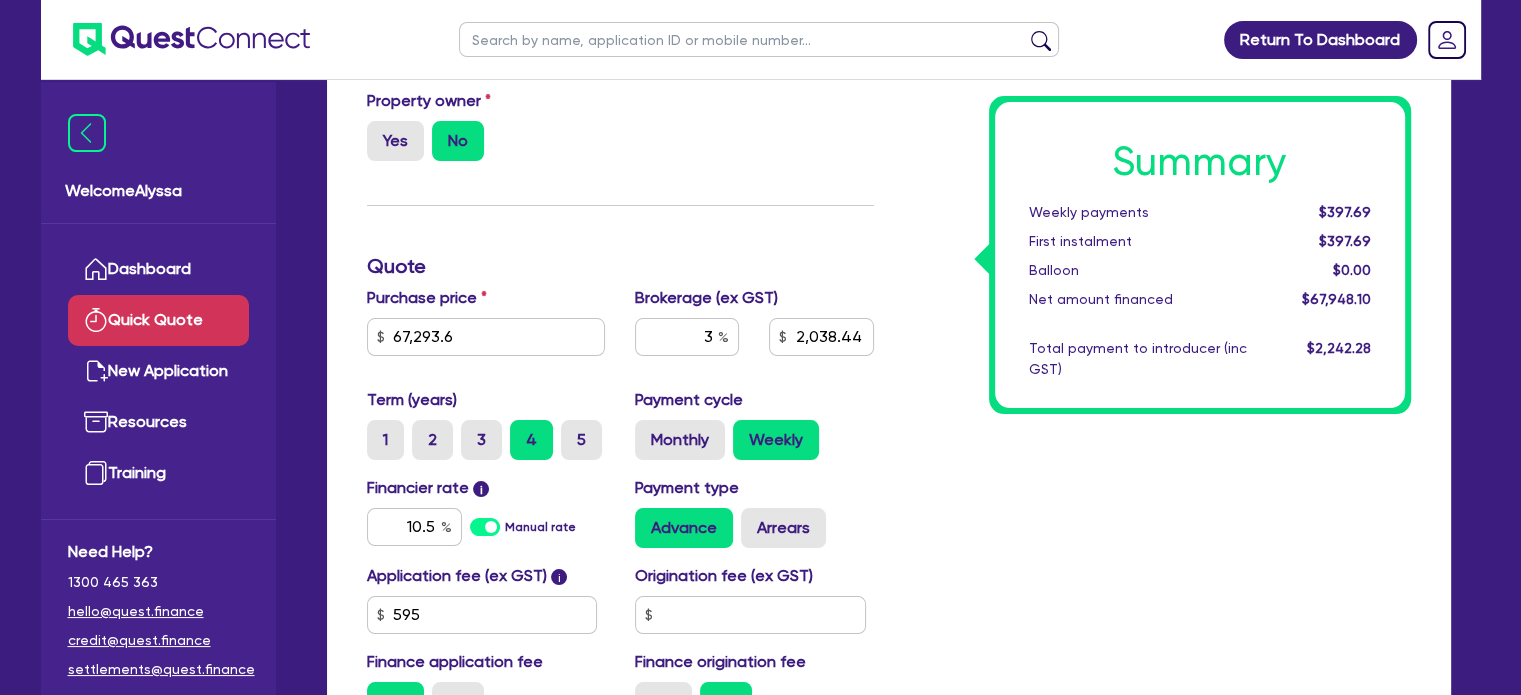 type on "2,038.44" 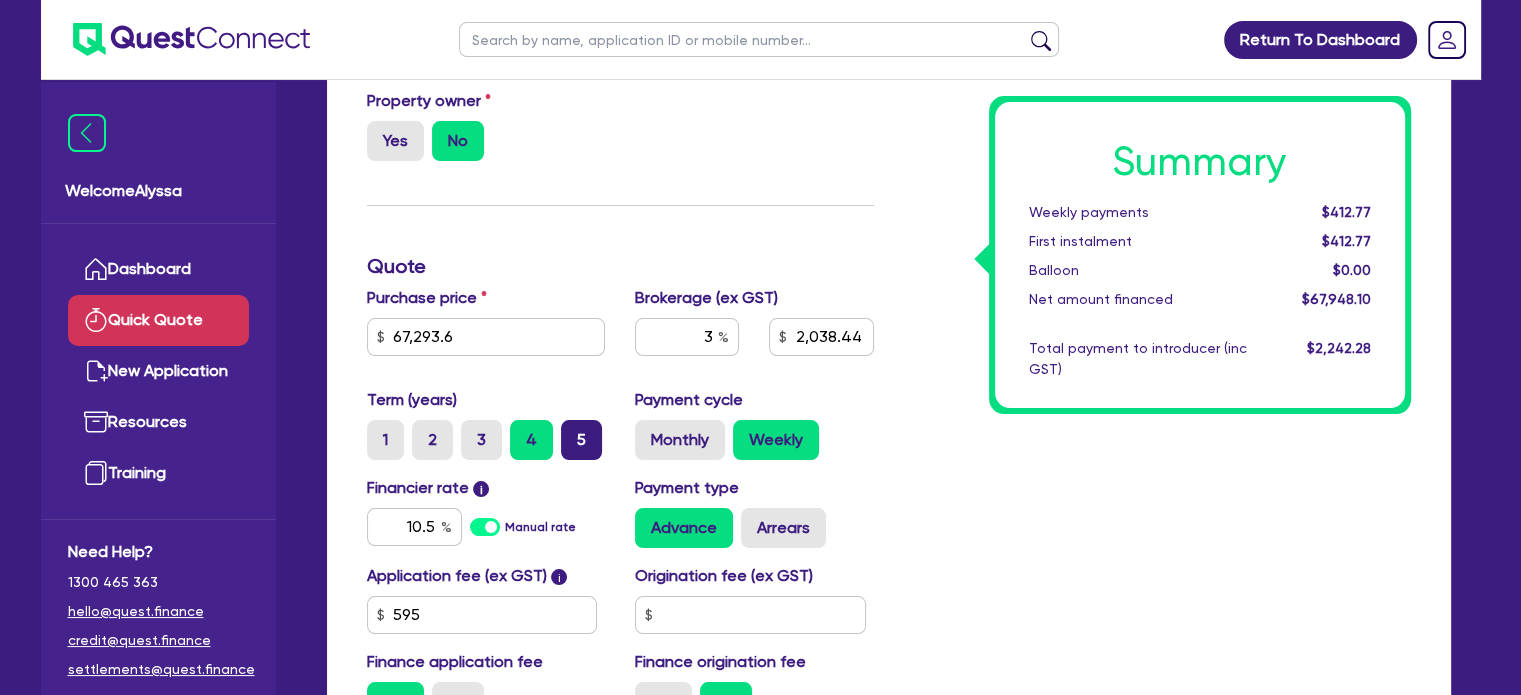 click on "5" at bounding box center (581, 440) 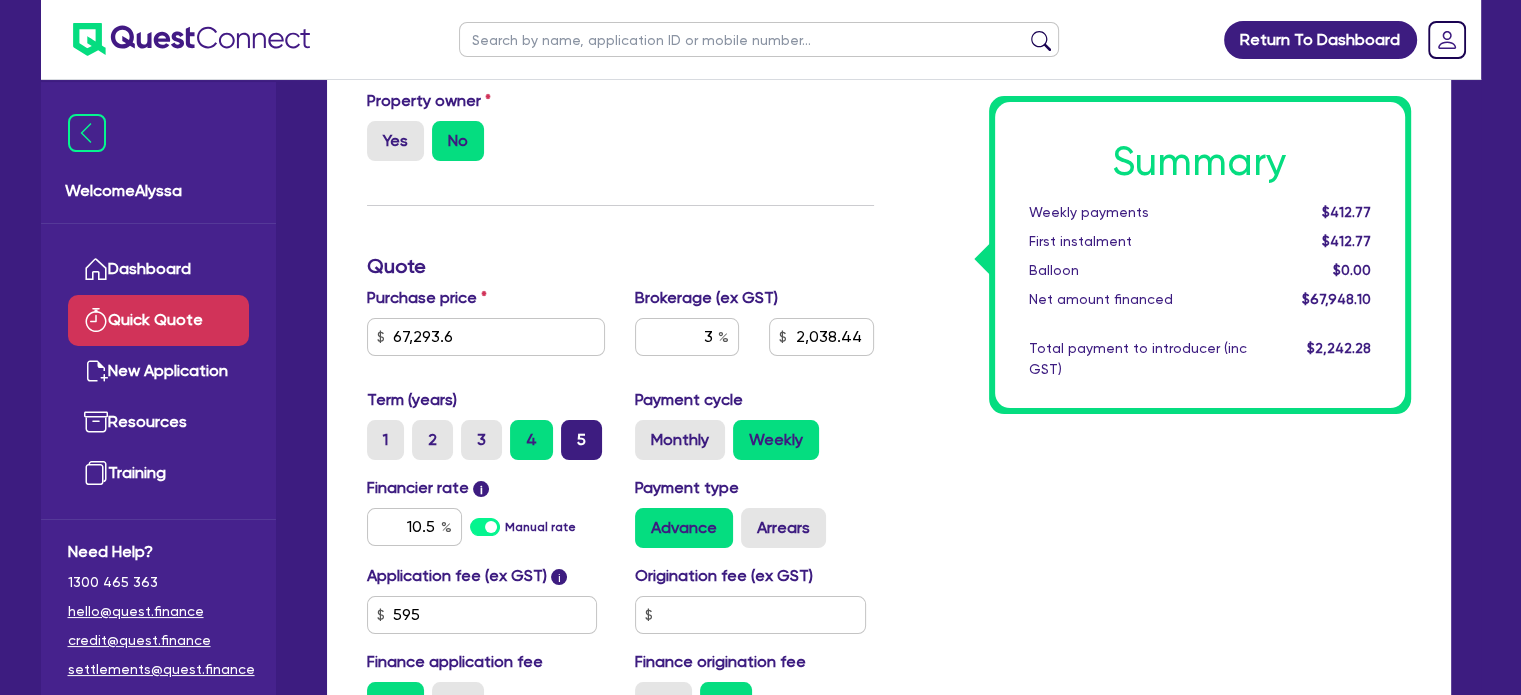 click on "5" at bounding box center (567, 426) 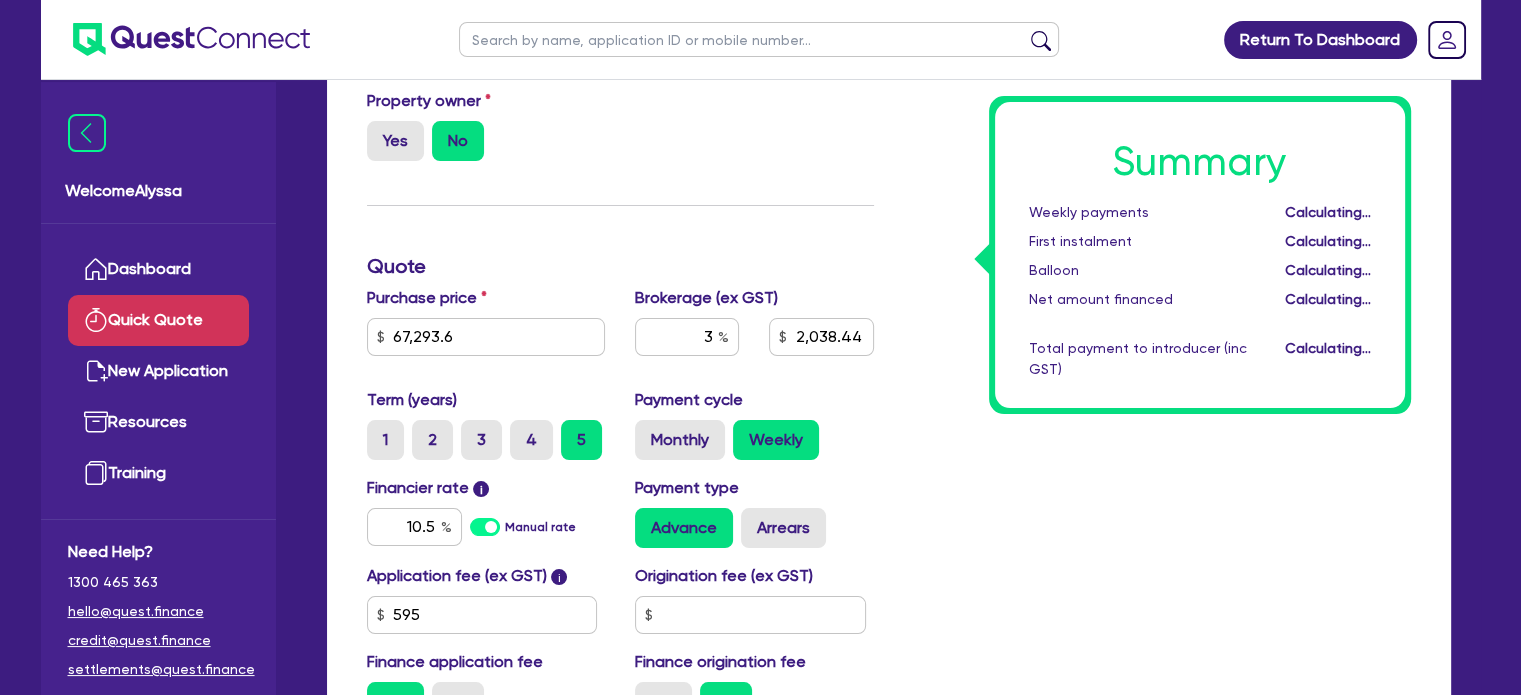 type on "2,038.44" 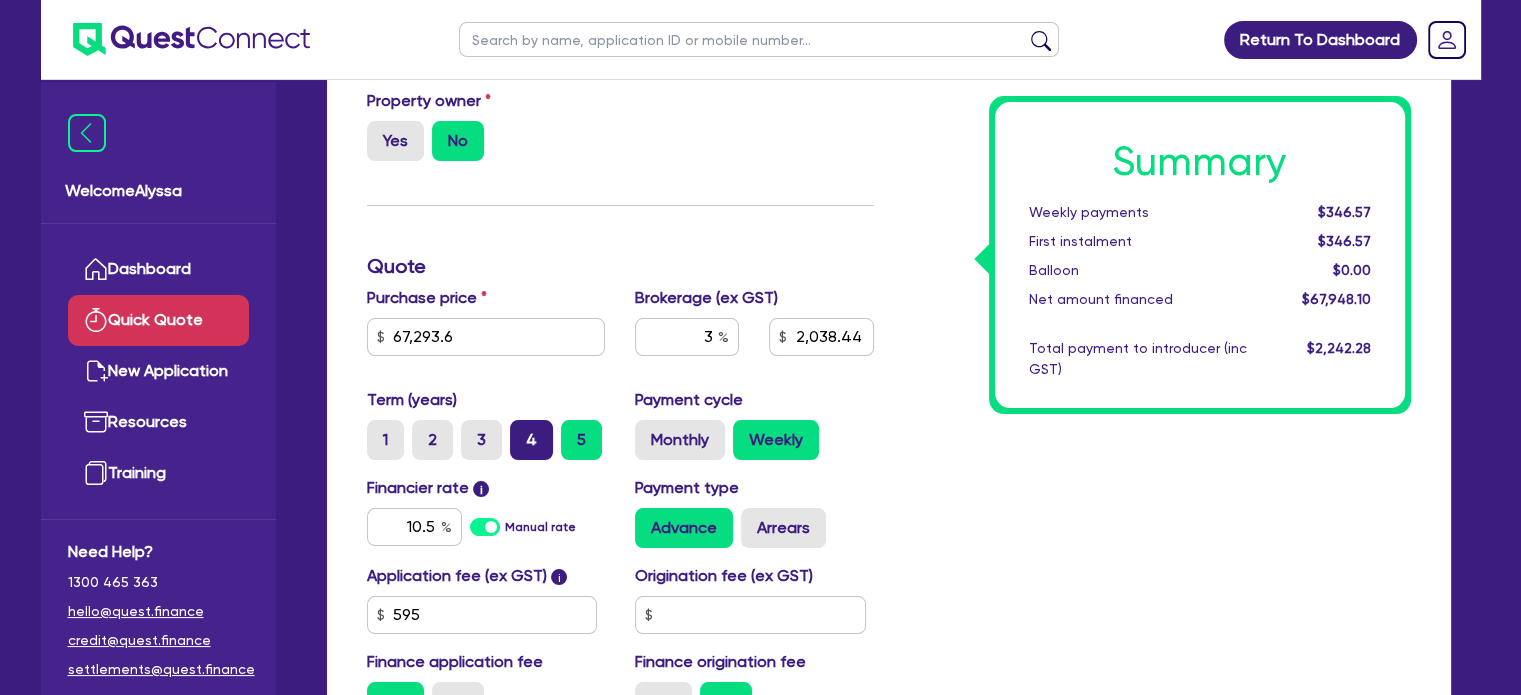 click on "4" at bounding box center (531, 440) 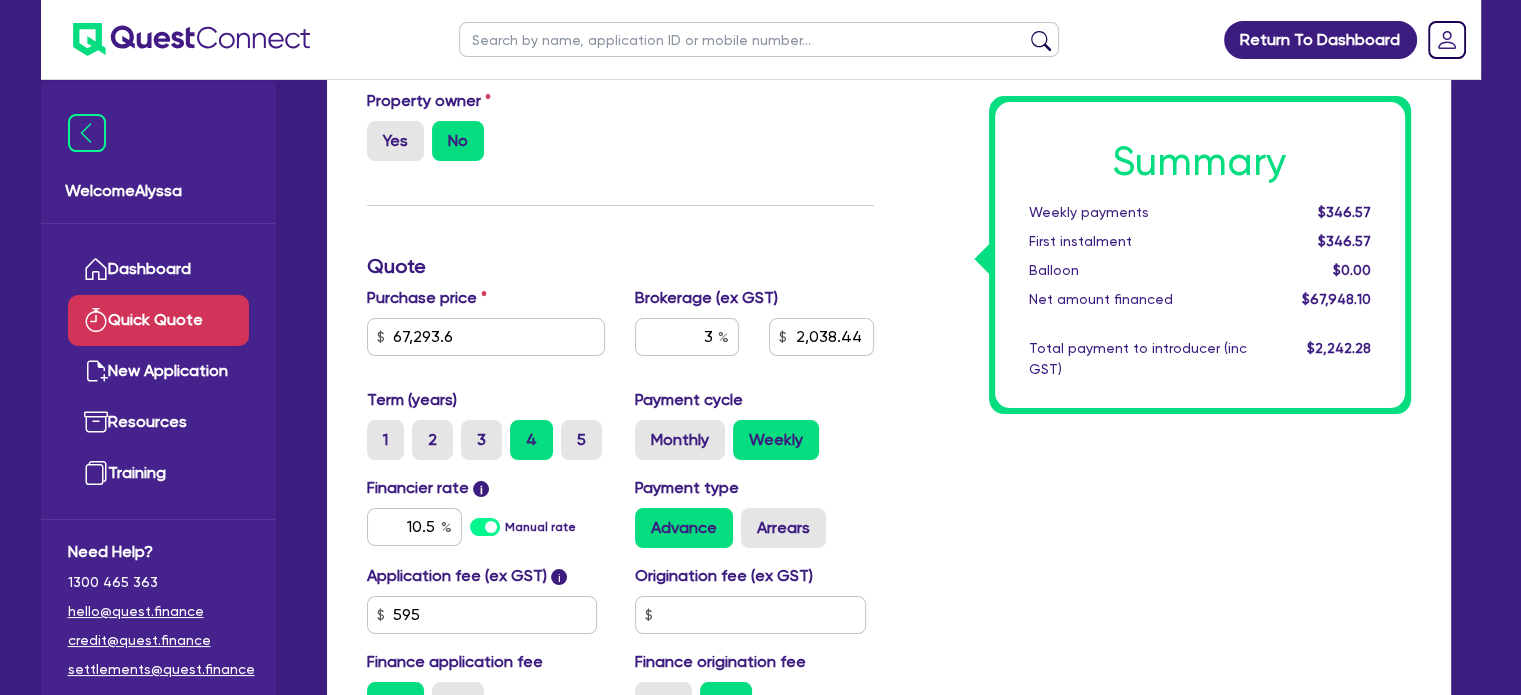 type on "2,038.44" 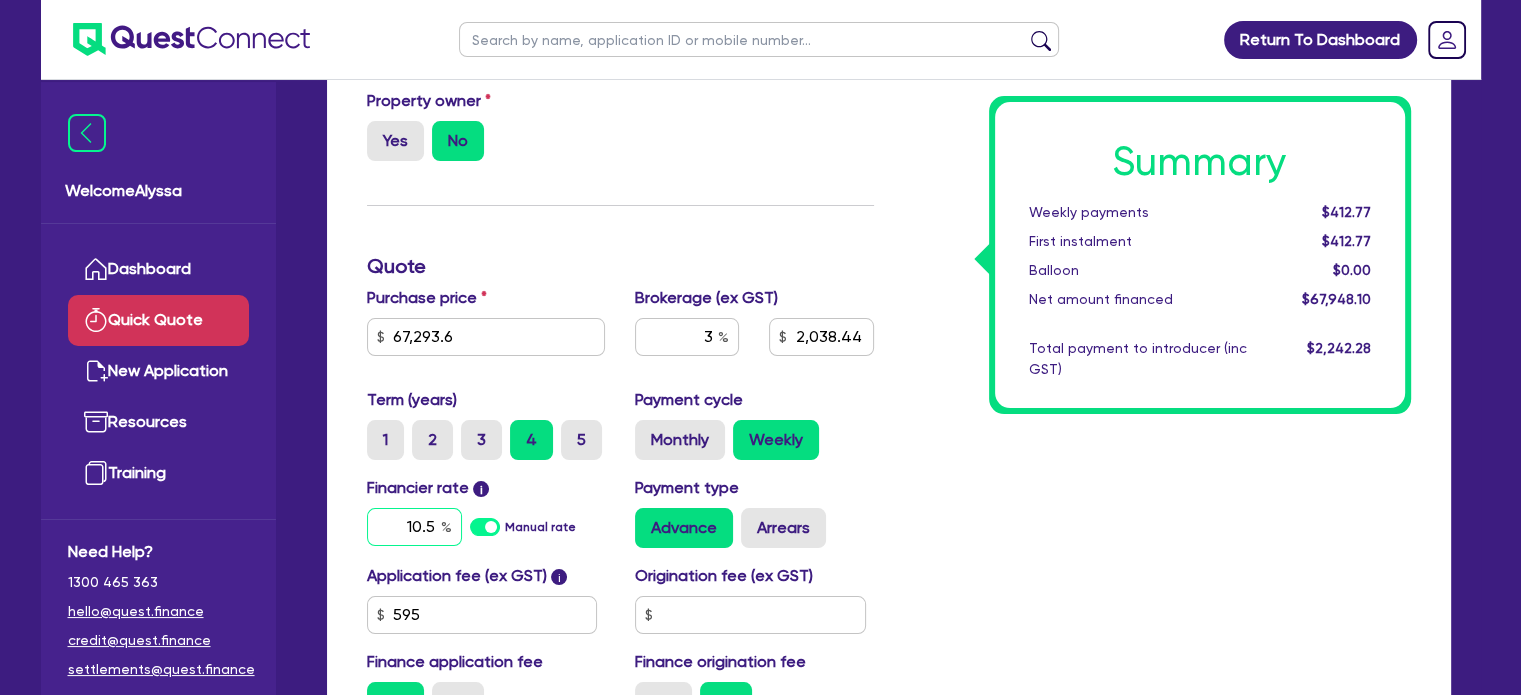 click on "10.5" at bounding box center [414, 527] 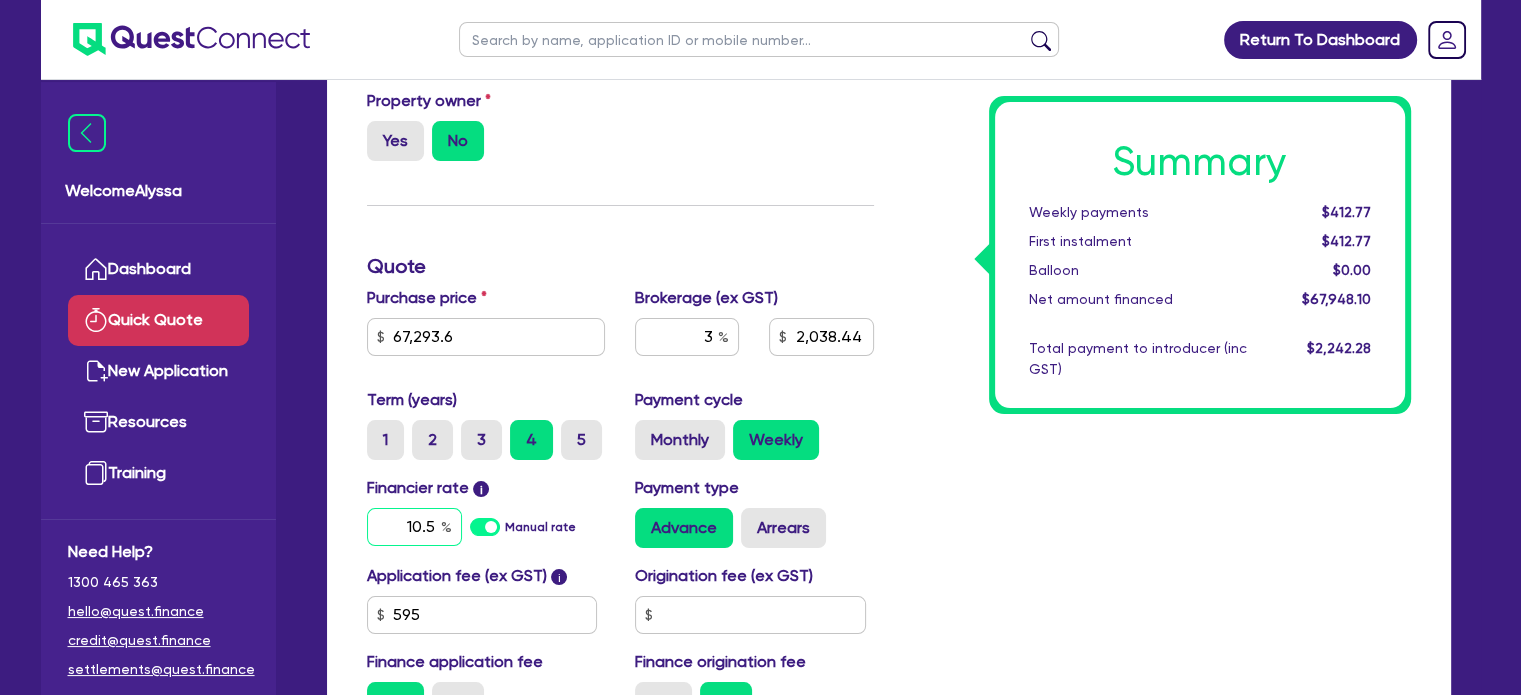 click on "10.5" at bounding box center (414, 527) 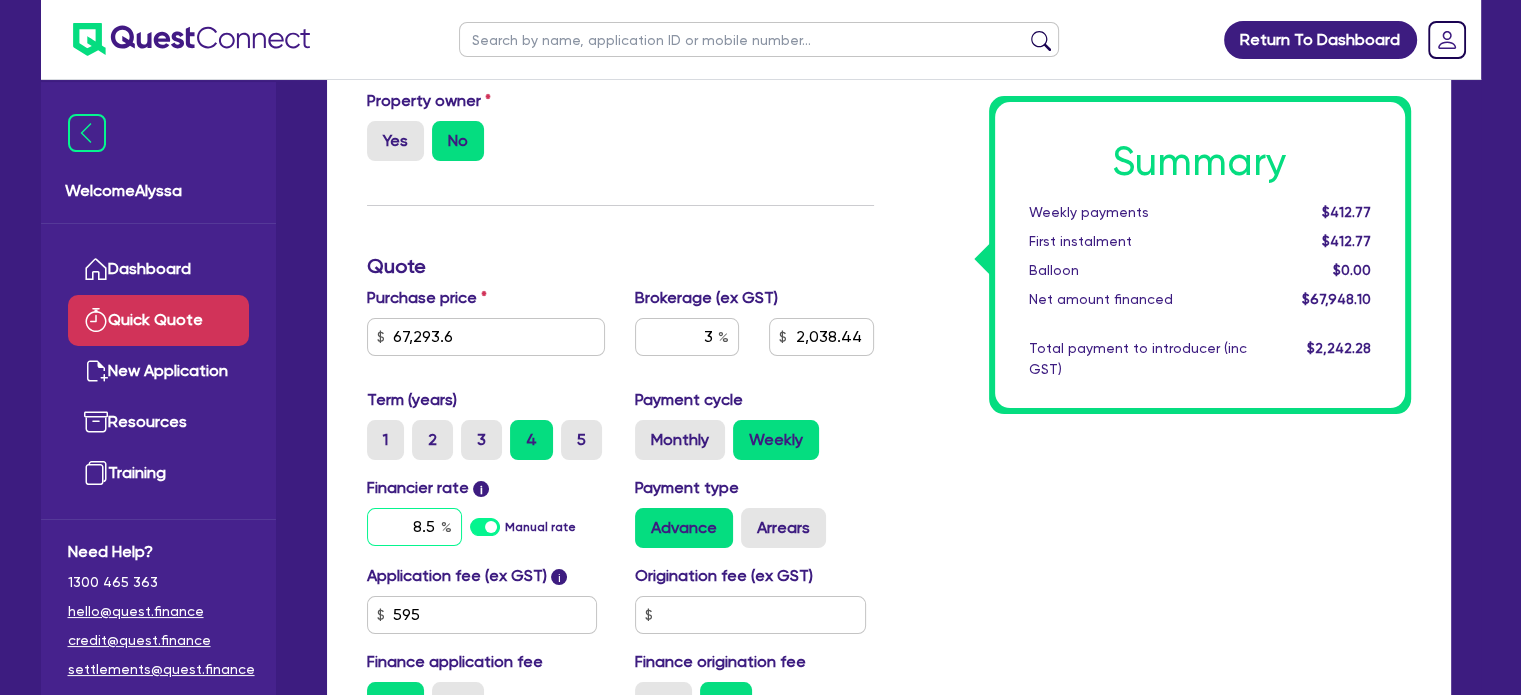 type on "8.5" 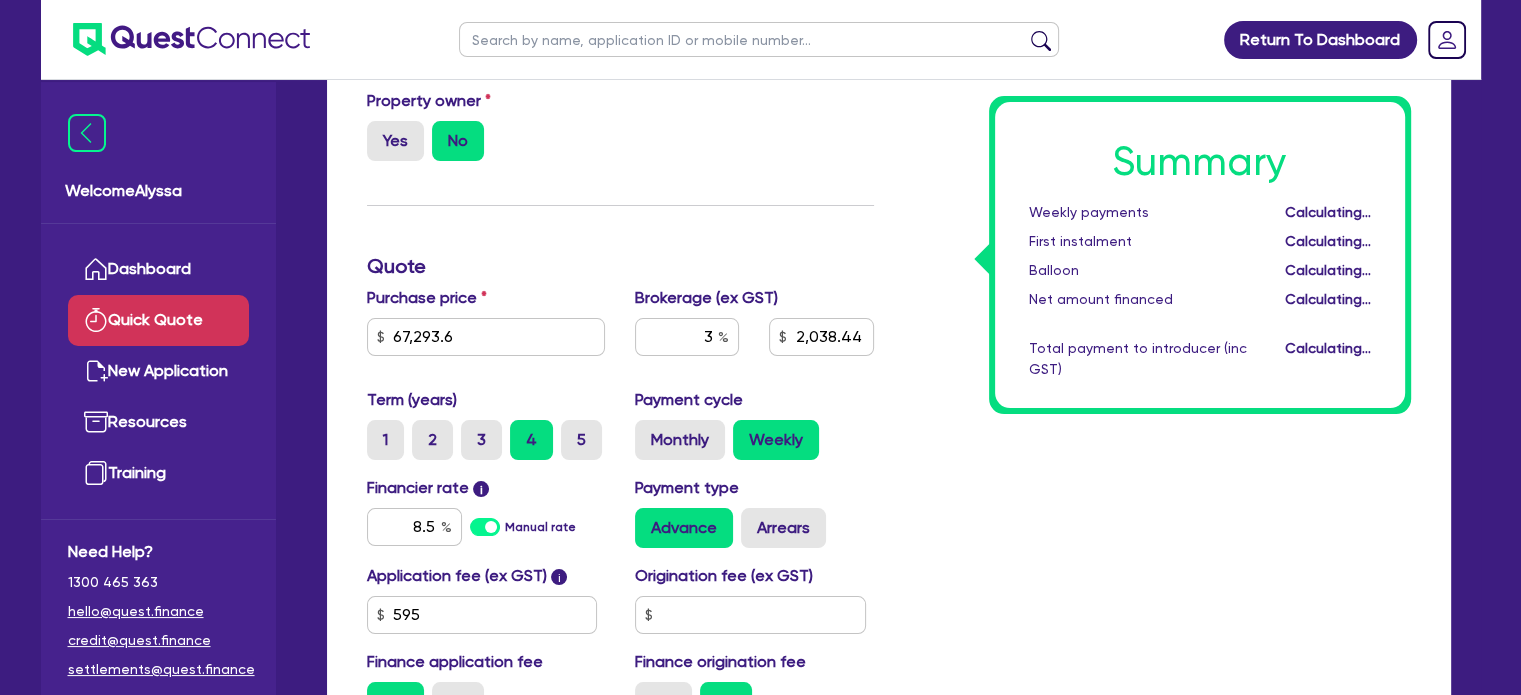 click on "Summary Weekly   payments Calculating... First instalment Calculating... Balloon Calculating... Net amount financed Calculating... Total payment to introducer (inc GST) Calculating..." at bounding box center (1157, 369) 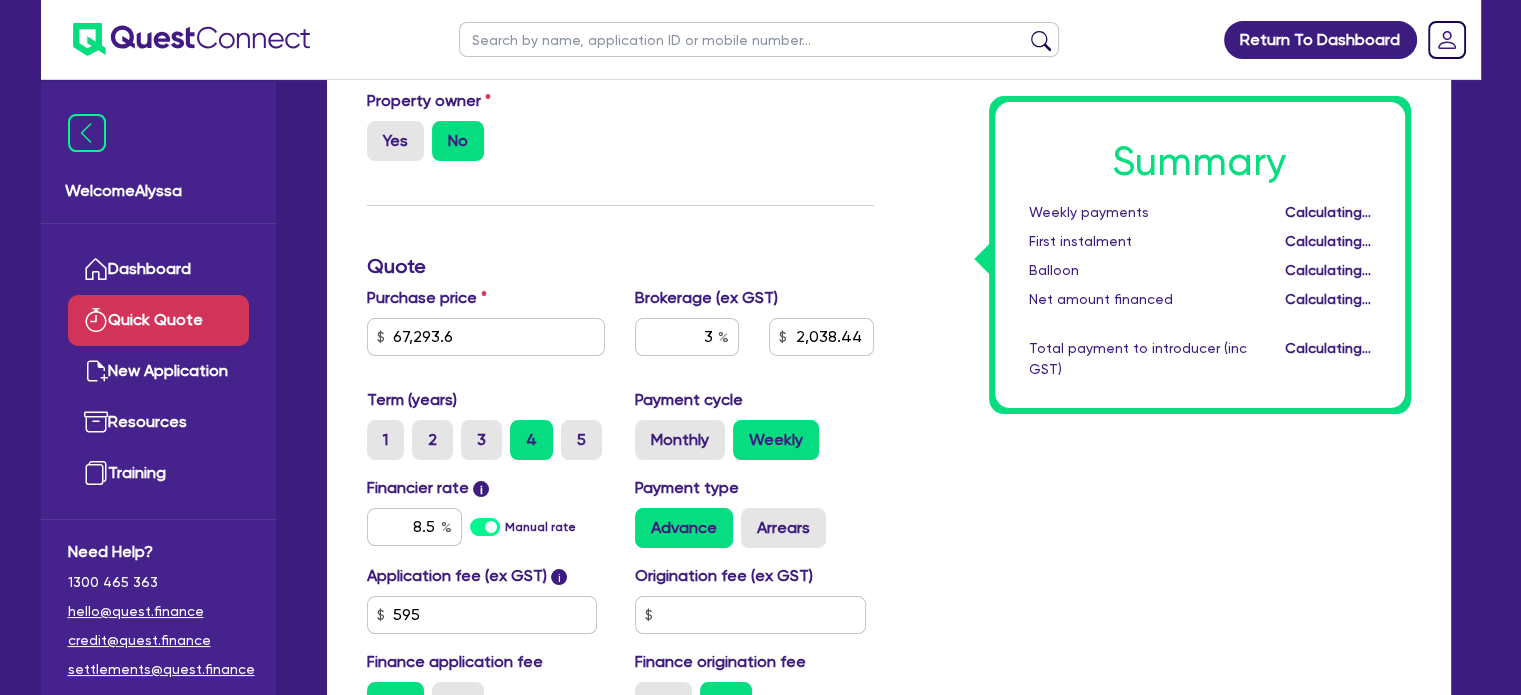 type on "2,038.44" 